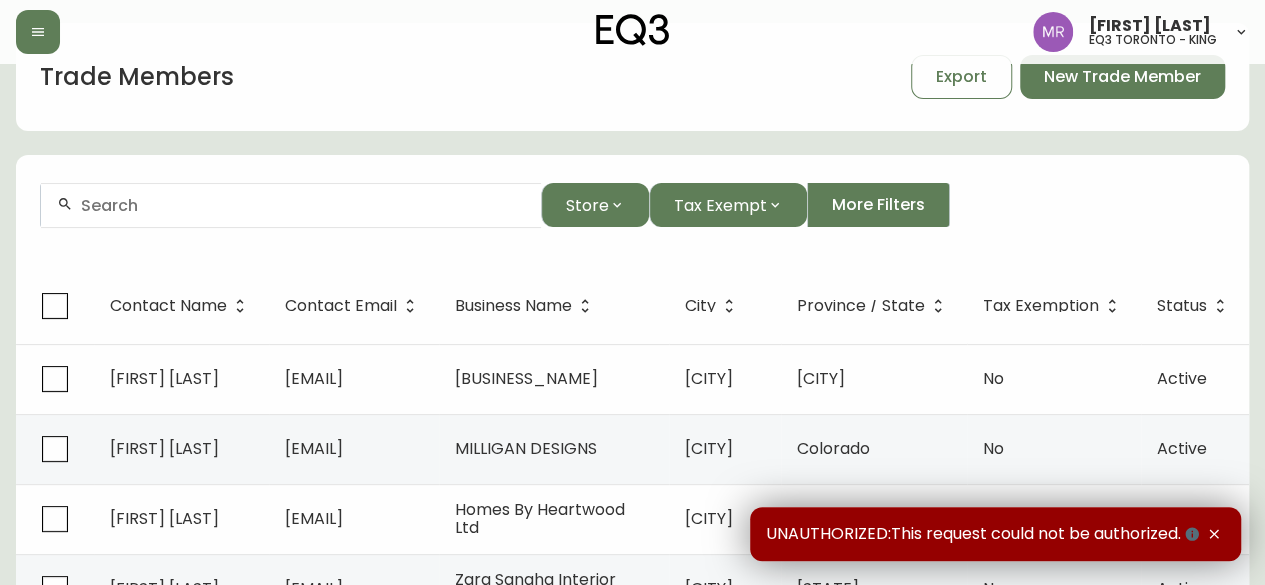 scroll, scrollTop: 100, scrollLeft: 0, axis: vertical 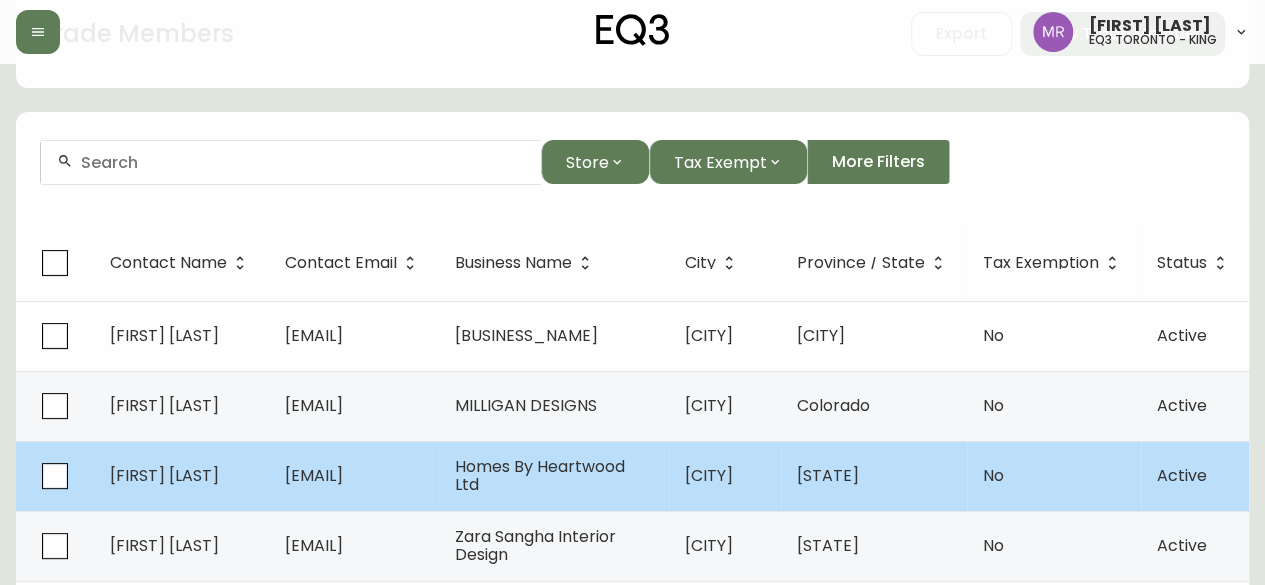 click on "[FIRST] [LAST]" at bounding box center (181, 476) 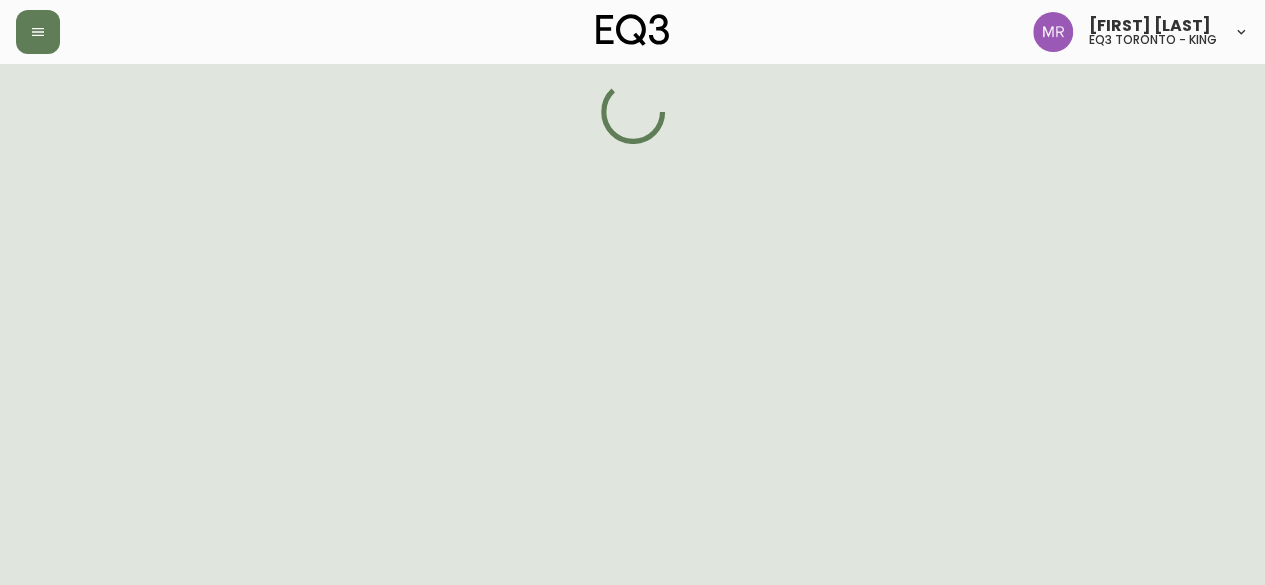 scroll, scrollTop: 0, scrollLeft: 0, axis: both 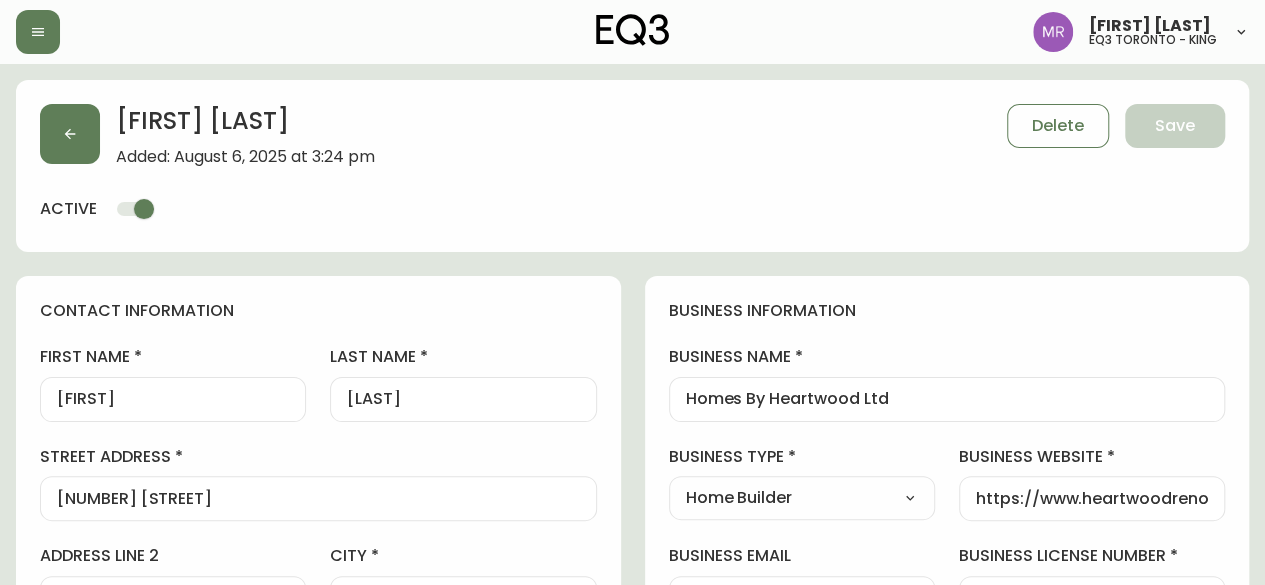 type on "[CITY]" 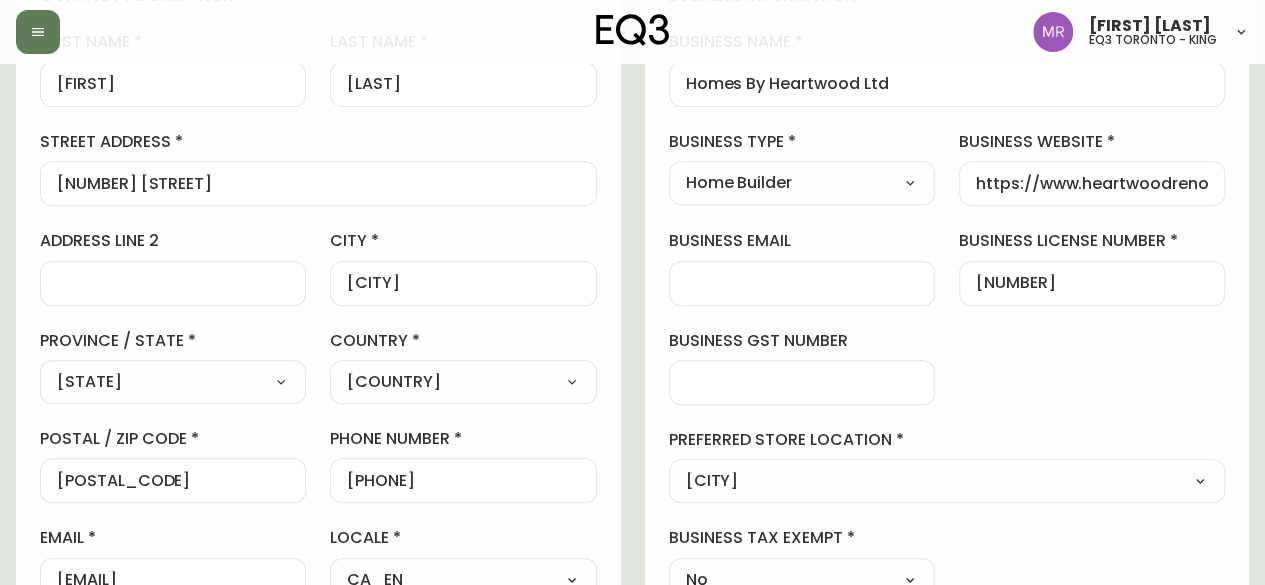 scroll, scrollTop: 0, scrollLeft: 0, axis: both 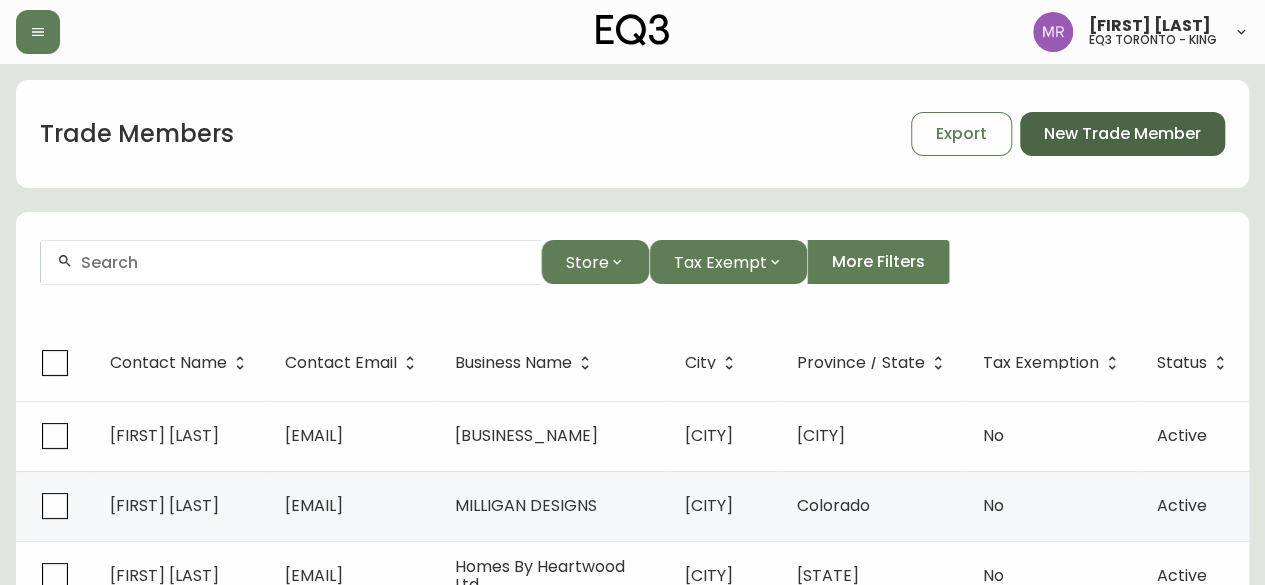 click on "New Trade Member" at bounding box center (1122, 134) 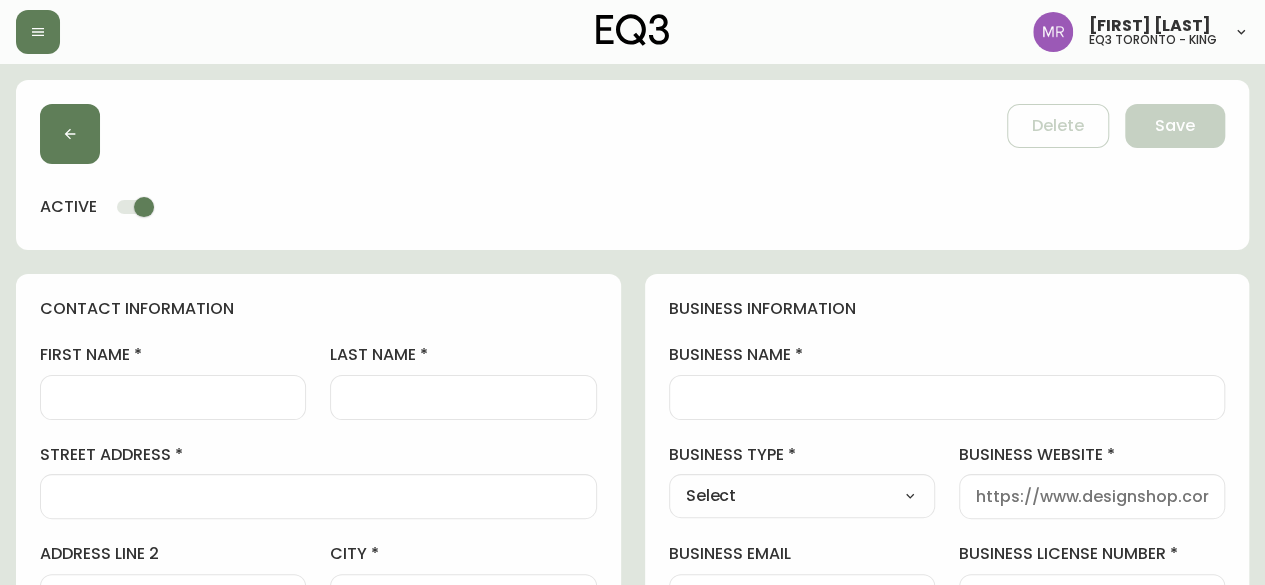 click on "first name" at bounding box center (173, 397) 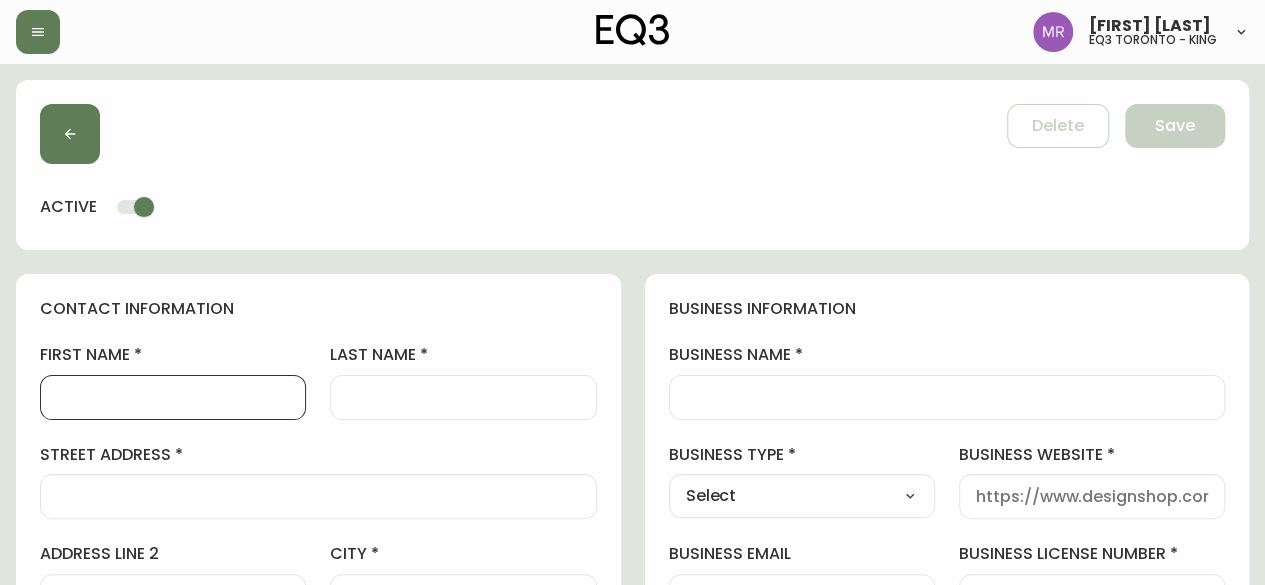 paste on "[FIRST] [LAST]" 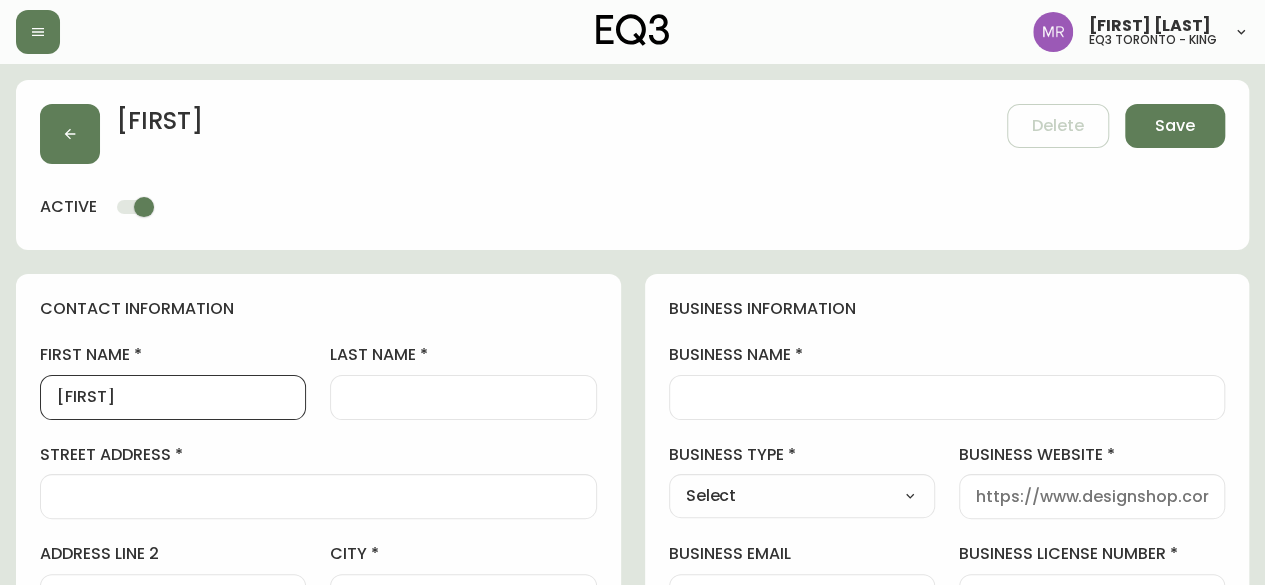 type on "[FIRST]" 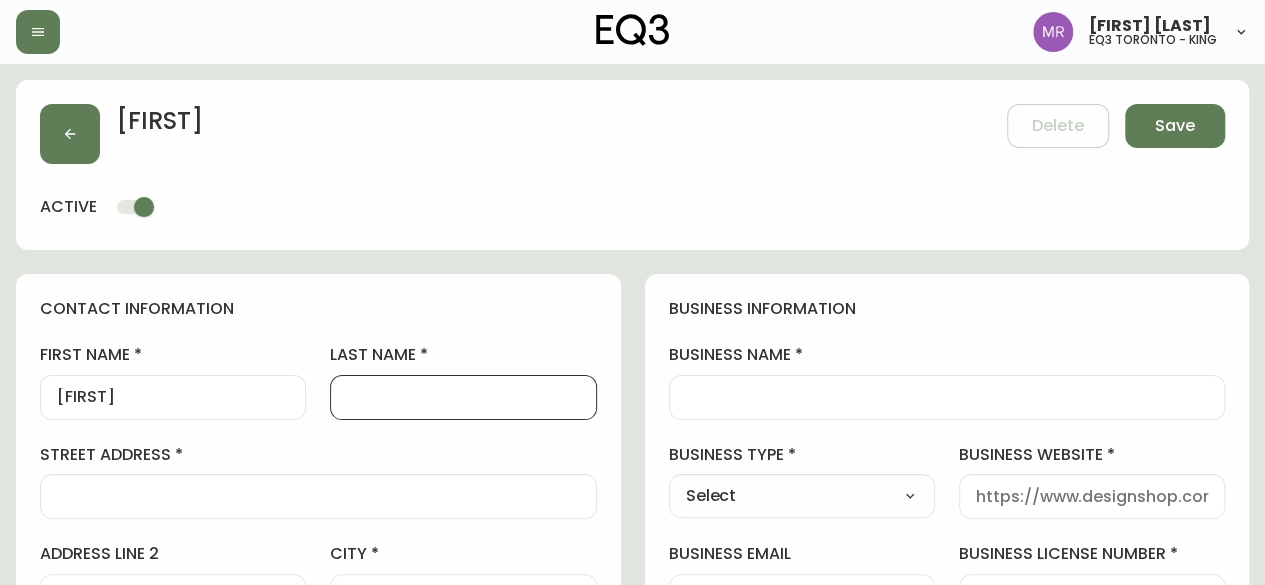 paste on "[FIRST] [LAST]" 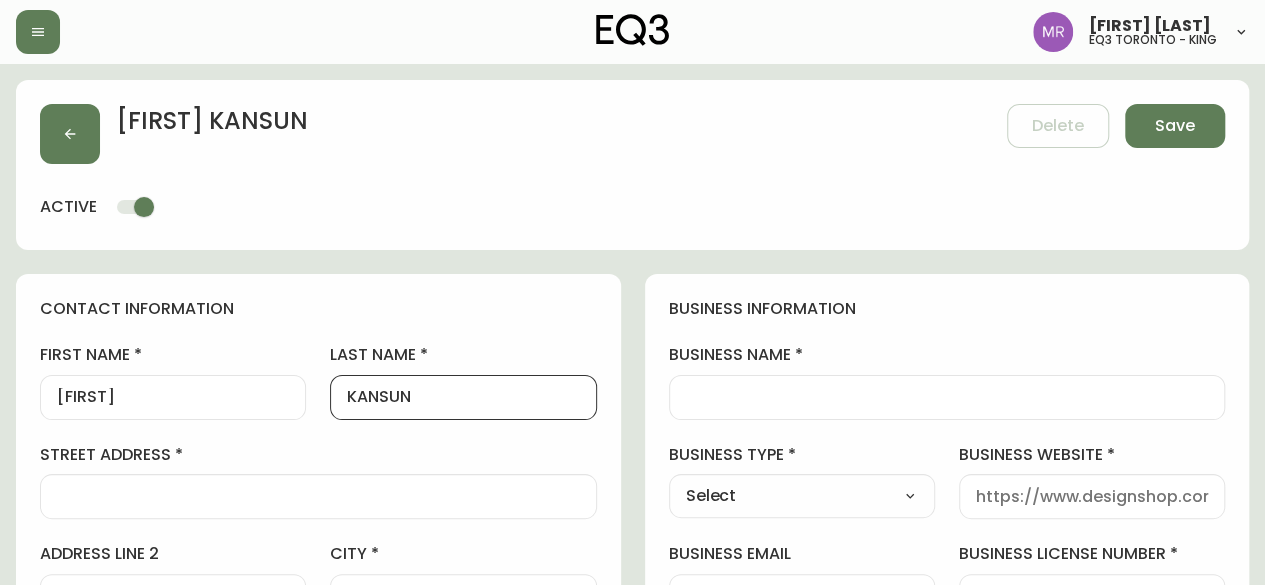 type on "KANSUN" 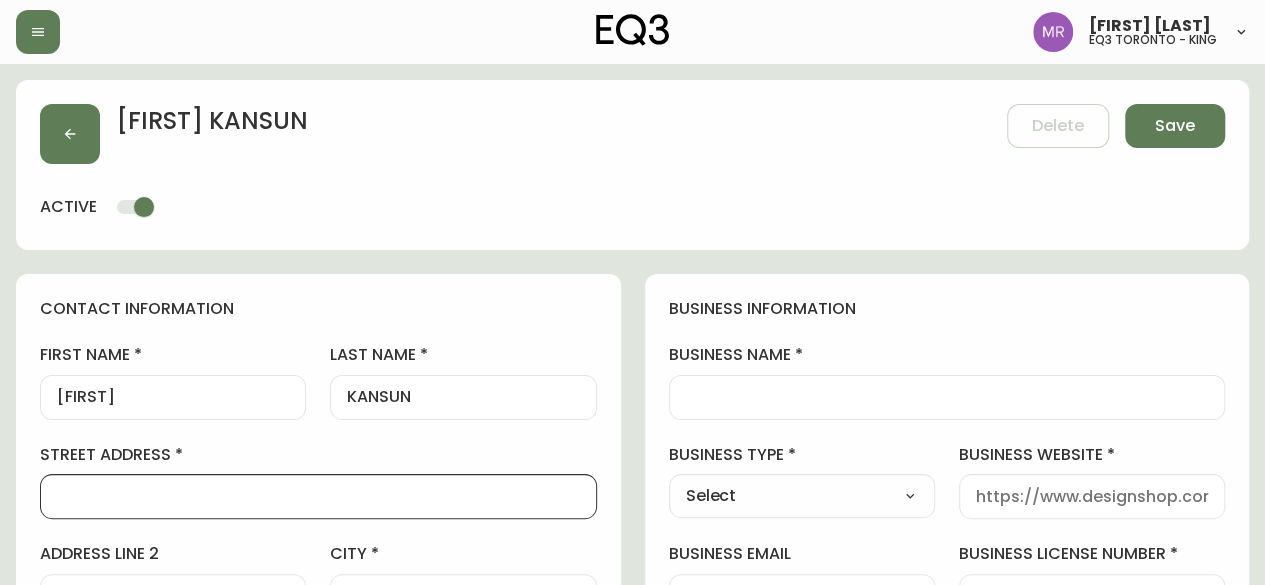 scroll, scrollTop: 100, scrollLeft: 0, axis: vertical 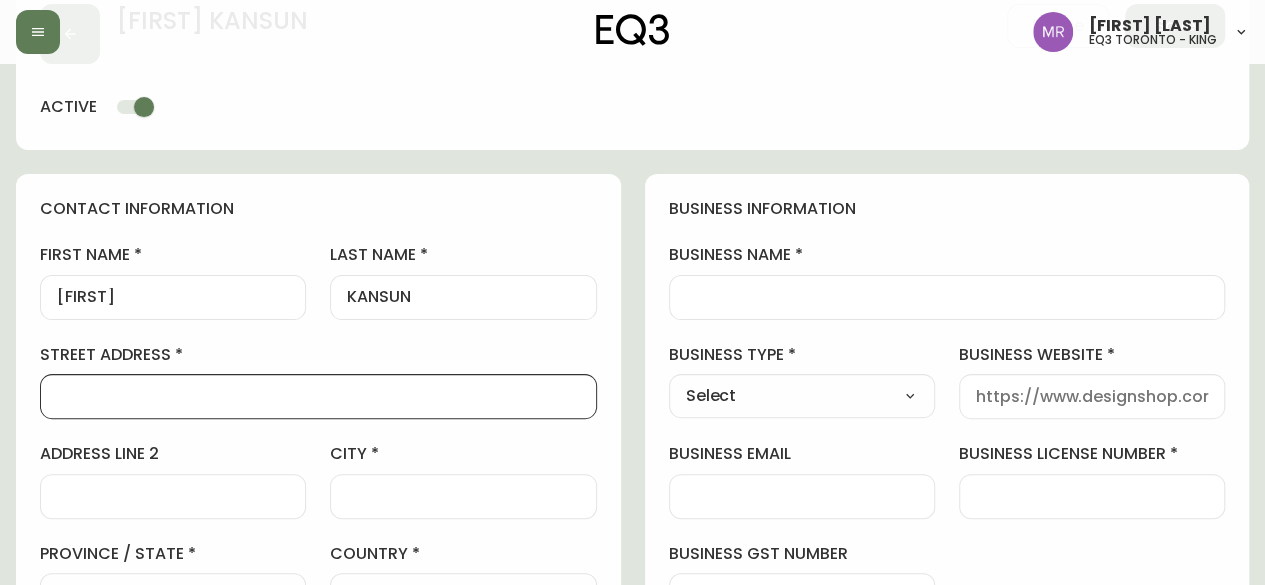 paste on "[NUMBER] [STREET], Suite 300" 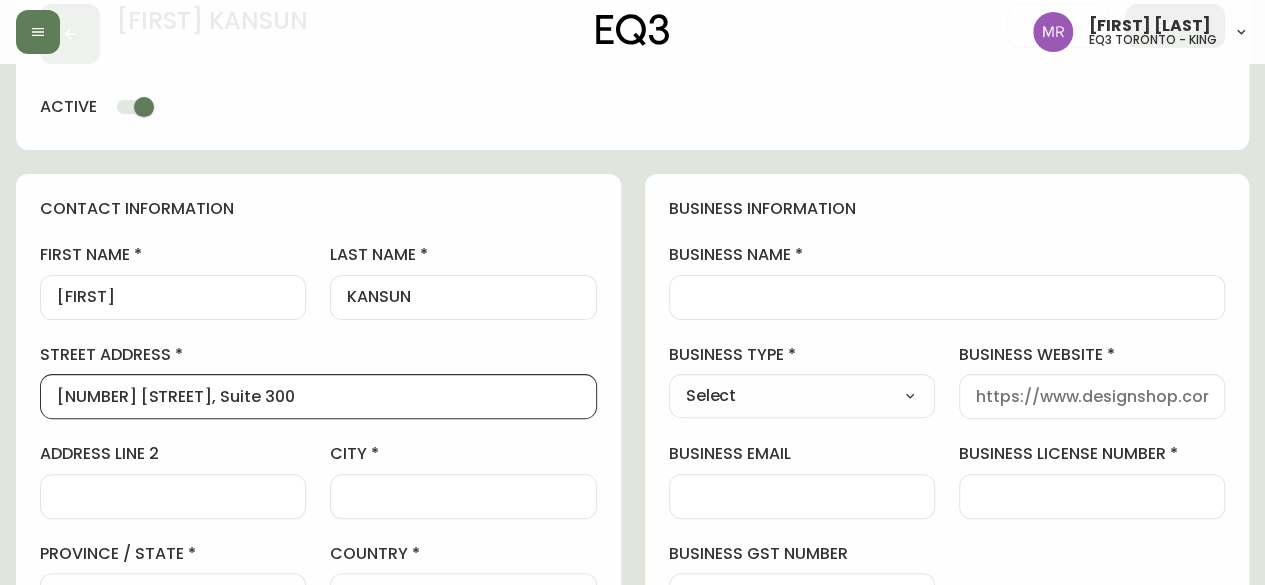 drag, startPoint x: 305, startPoint y: 389, endPoint x: 218, endPoint y: 389, distance: 87 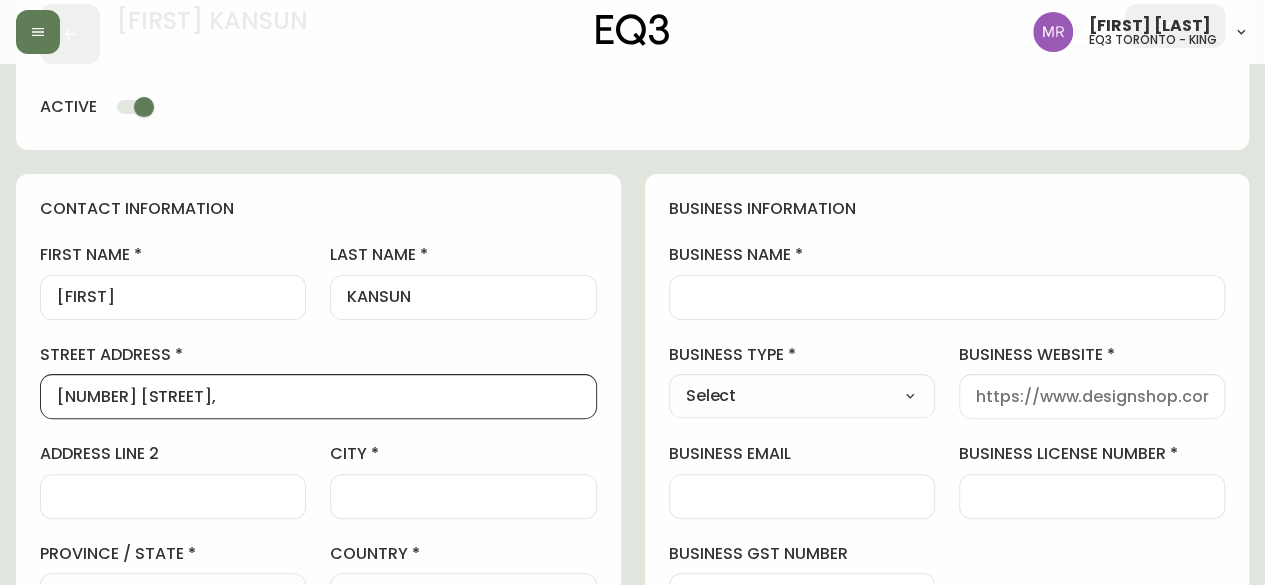 type on "[NUMBER] [STREET]," 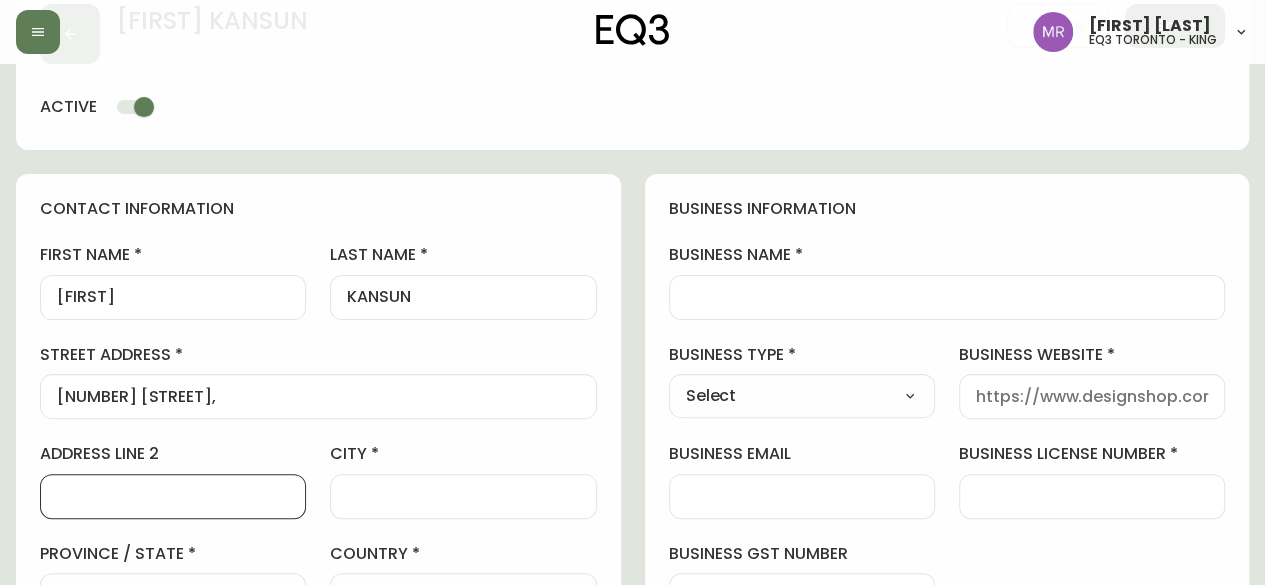 paste on "Suite 300" 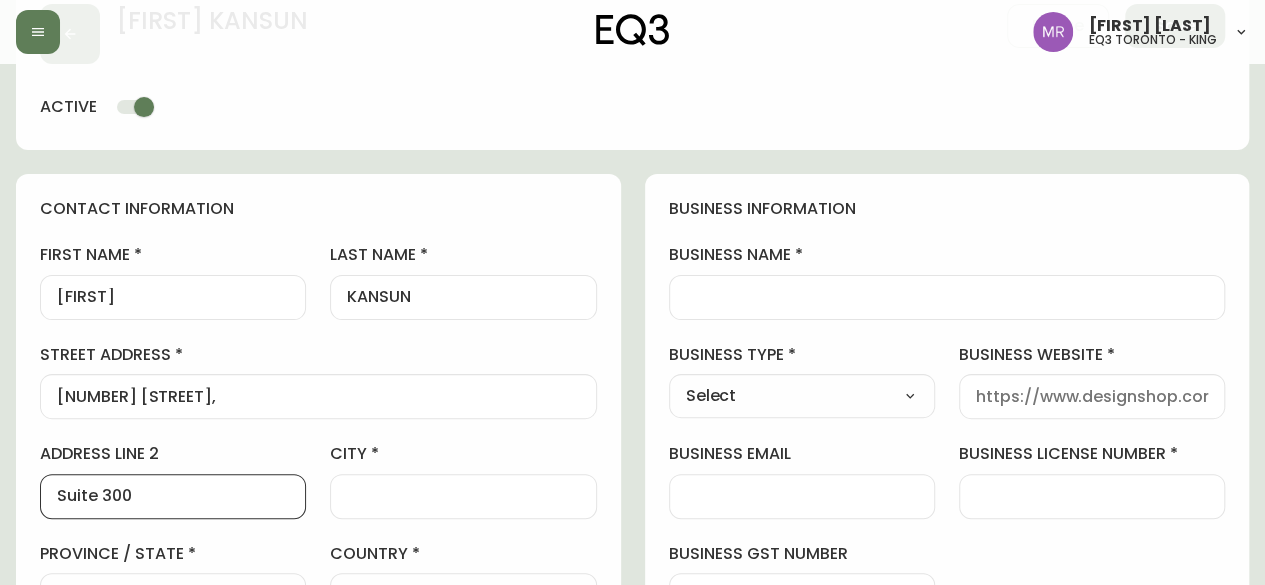 type on "Suite 300" 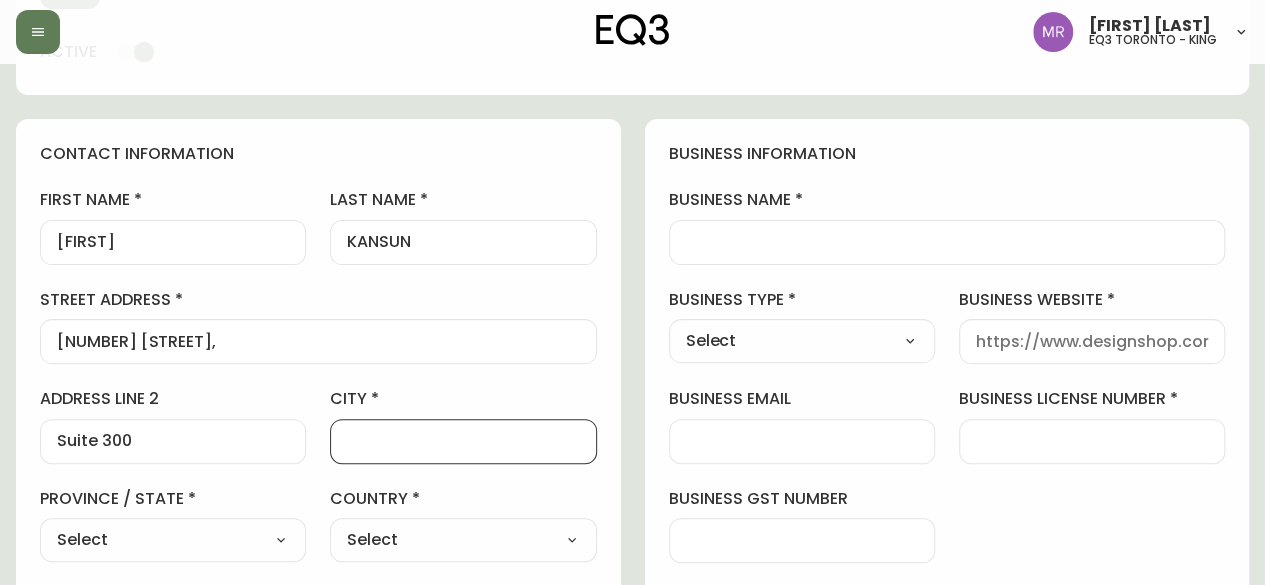 scroll, scrollTop: 200, scrollLeft: 0, axis: vertical 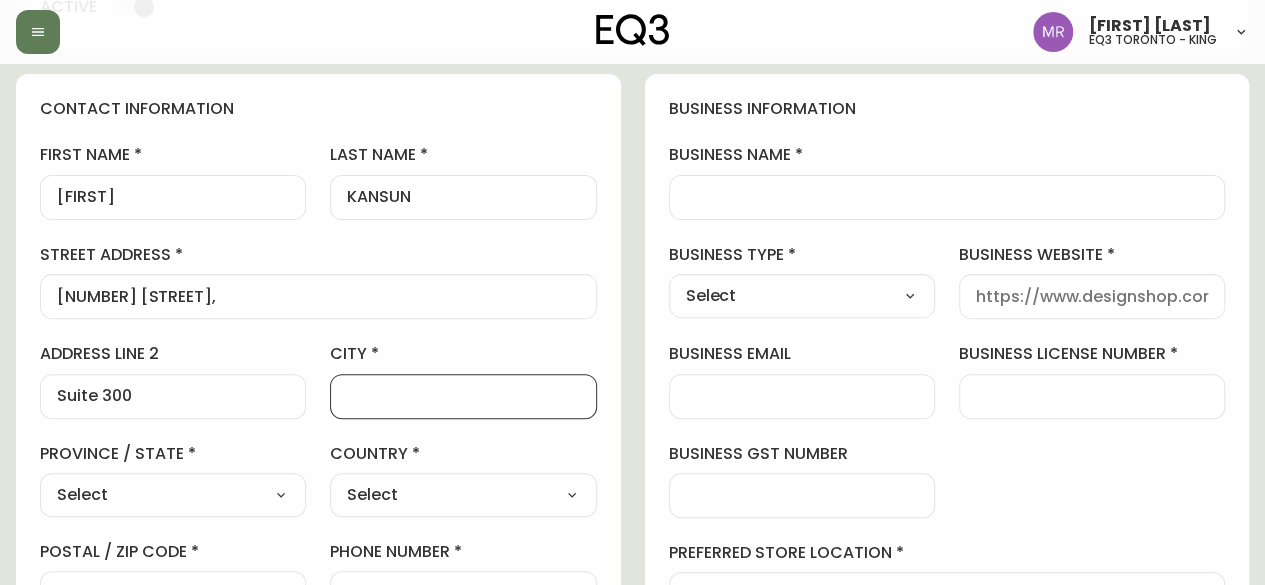click on "Select [STATE], [STATE], [STATE], [STATE], [STATE], [STATE], [STATE], [STATE], [STATE], [STATE], [STATE], [STATE]" at bounding box center (173, 495) 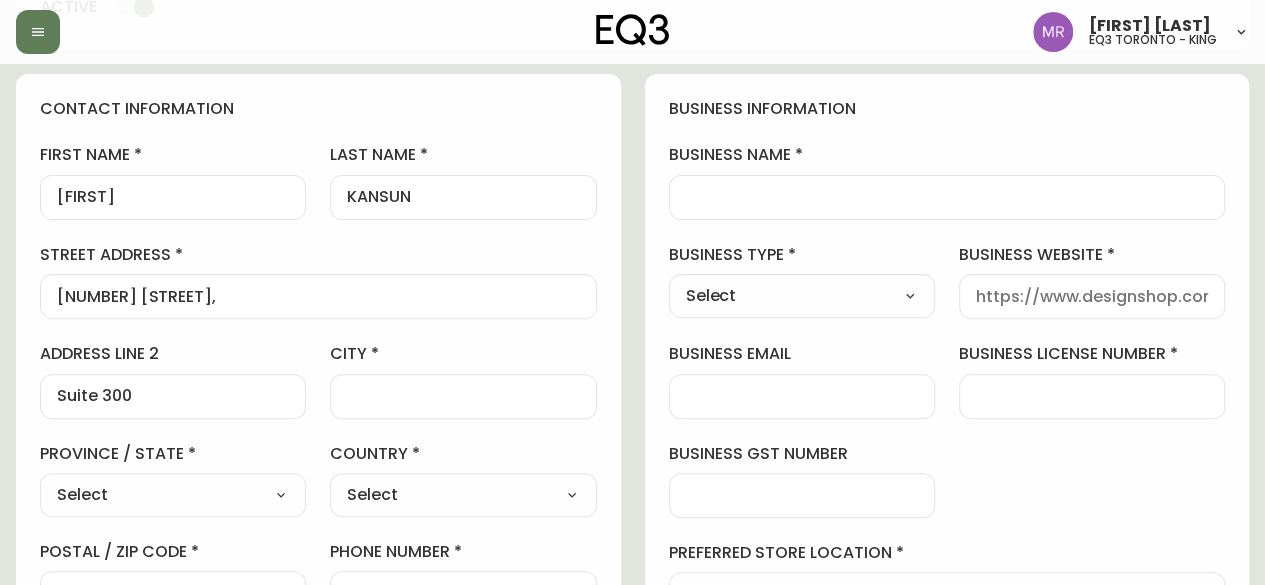 select on "ON" 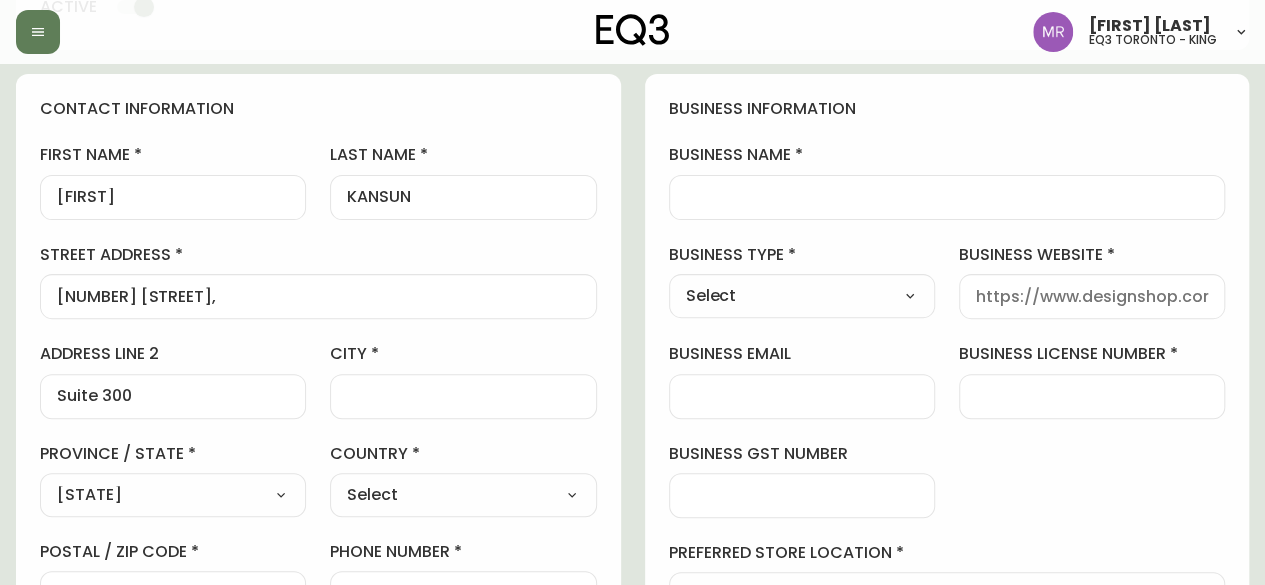 click on "Select [COUNTRY], [COUNTRY]" at bounding box center [463, 495] 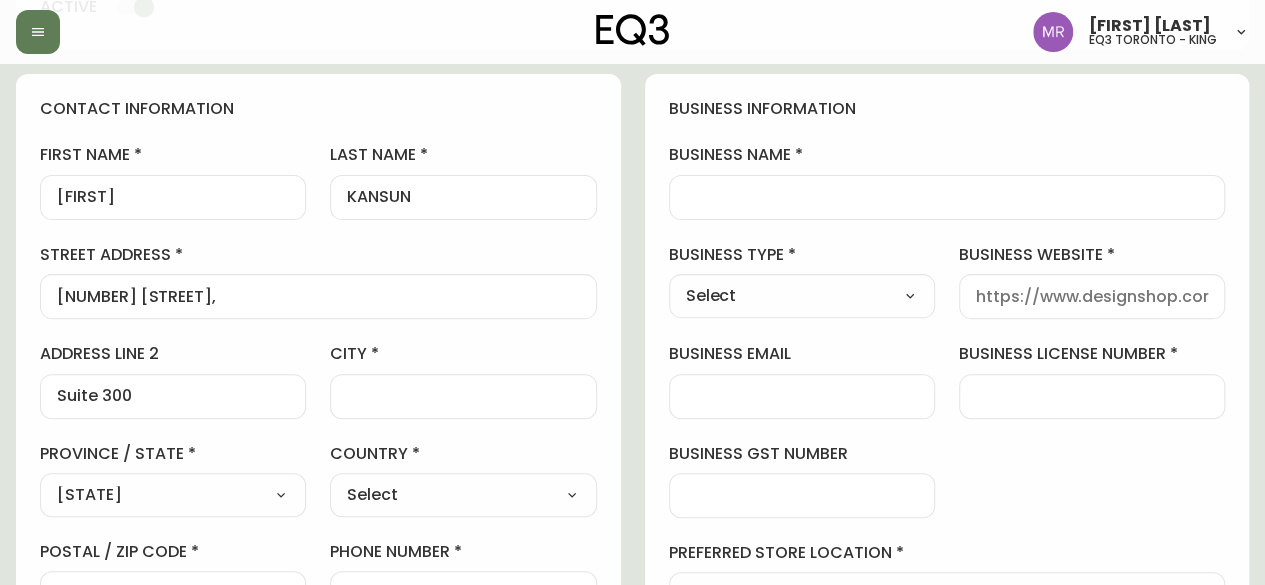 select on "CA" 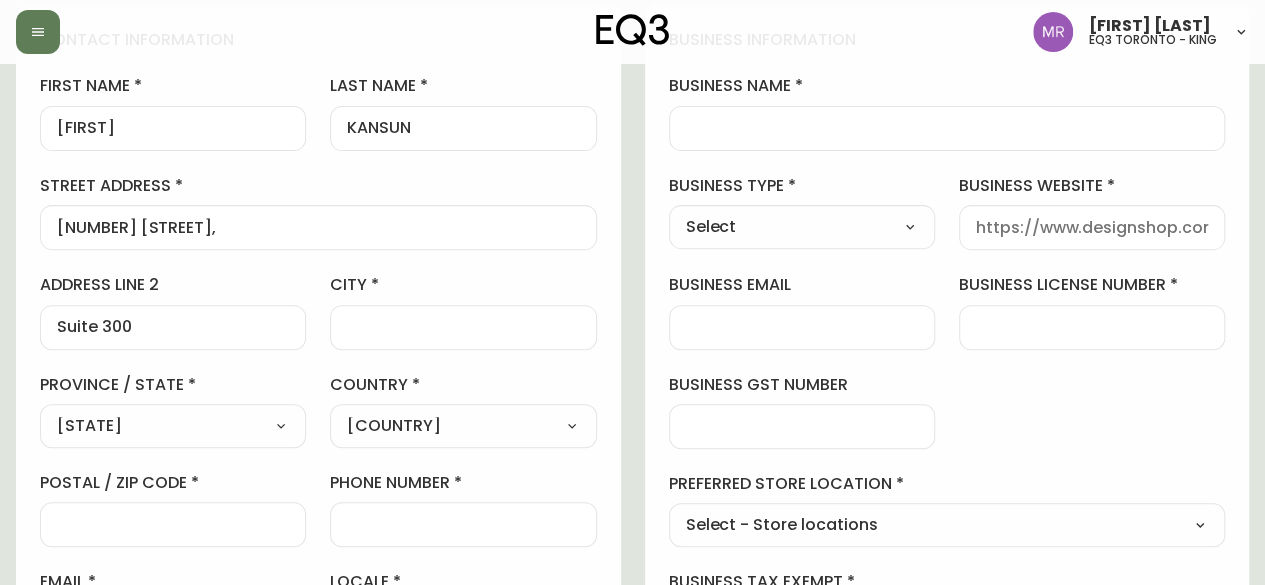 scroll, scrollTop: 300, scrollLeft: 0, axis: vertical 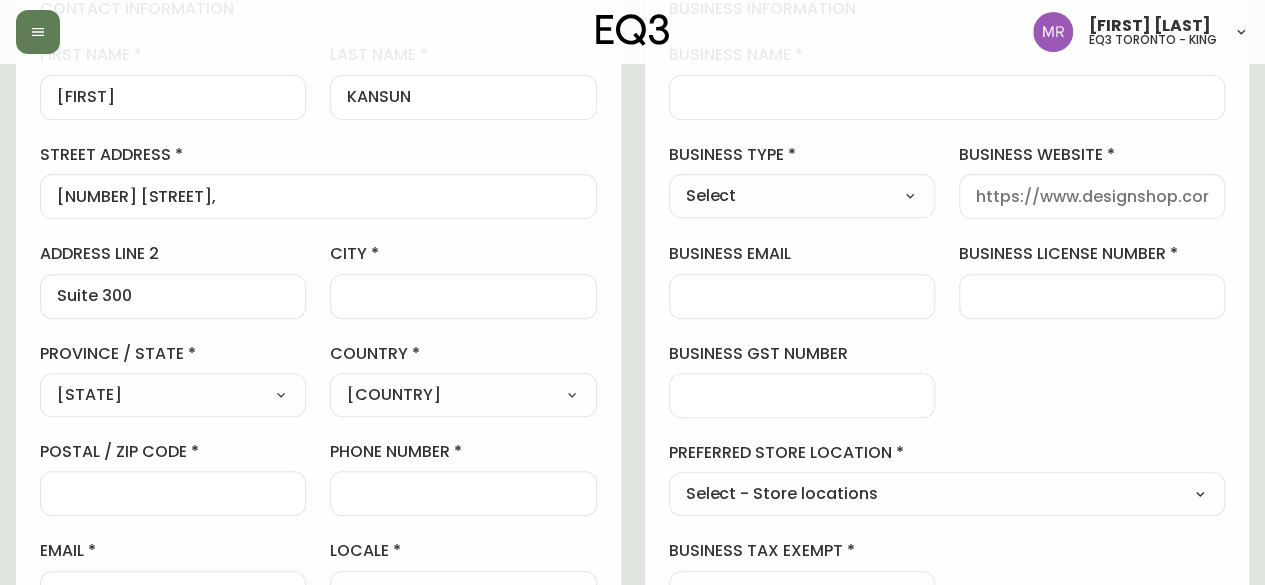 click on "city" at bounding box center [463, 296] 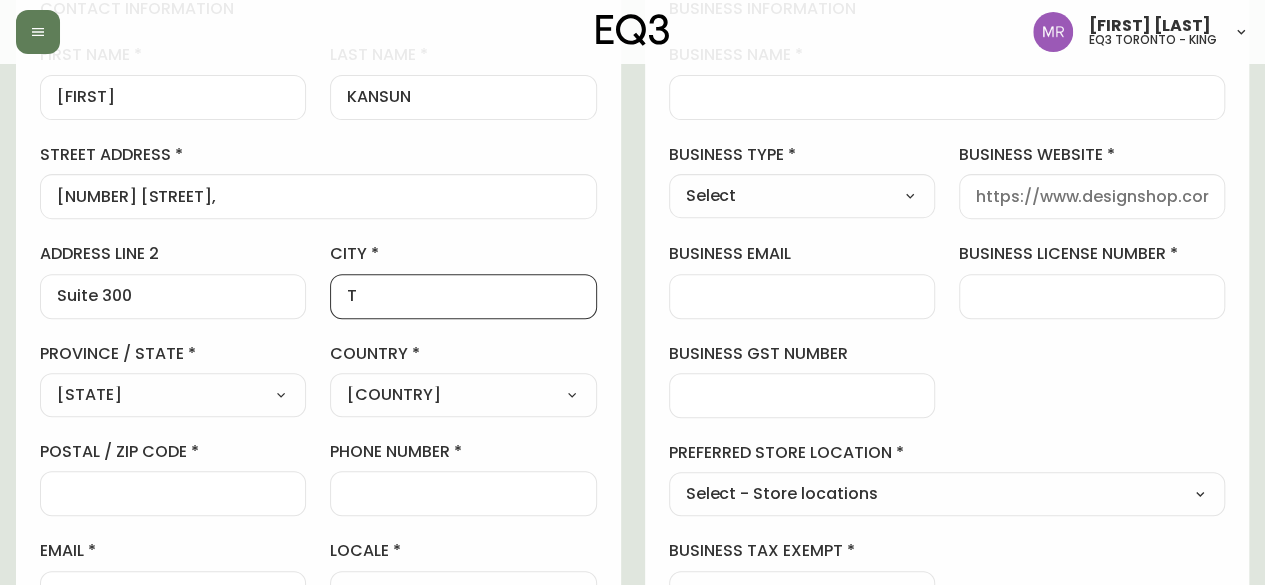 type on "TORONTO" 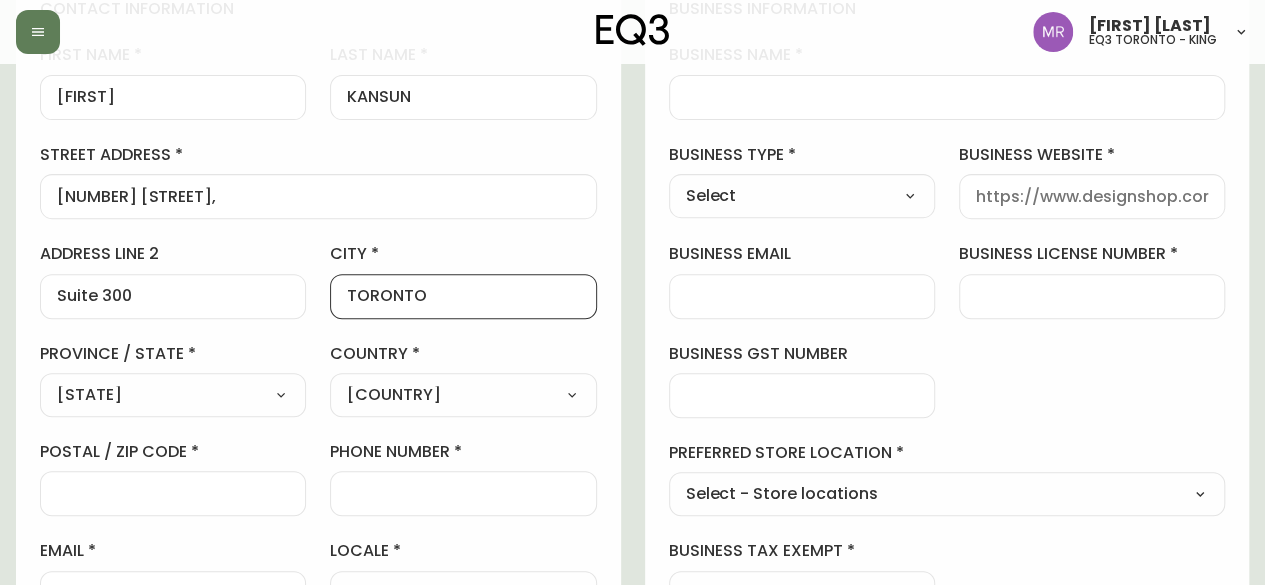 click at bounding box center (173, 493) 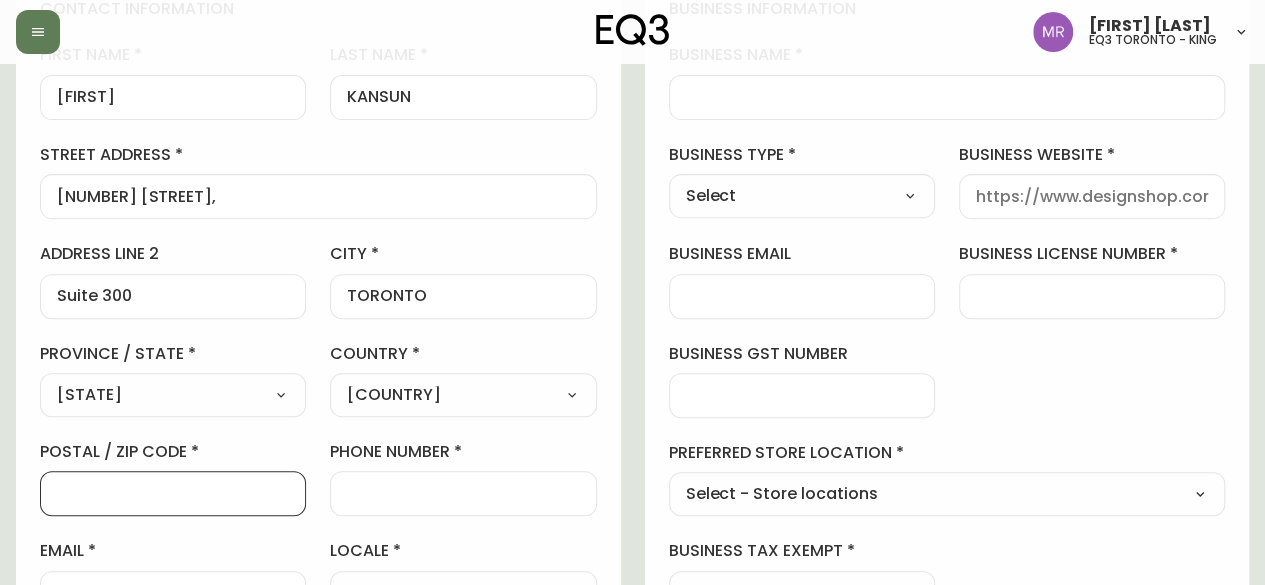 paste on "[POSTAL_CODE]" 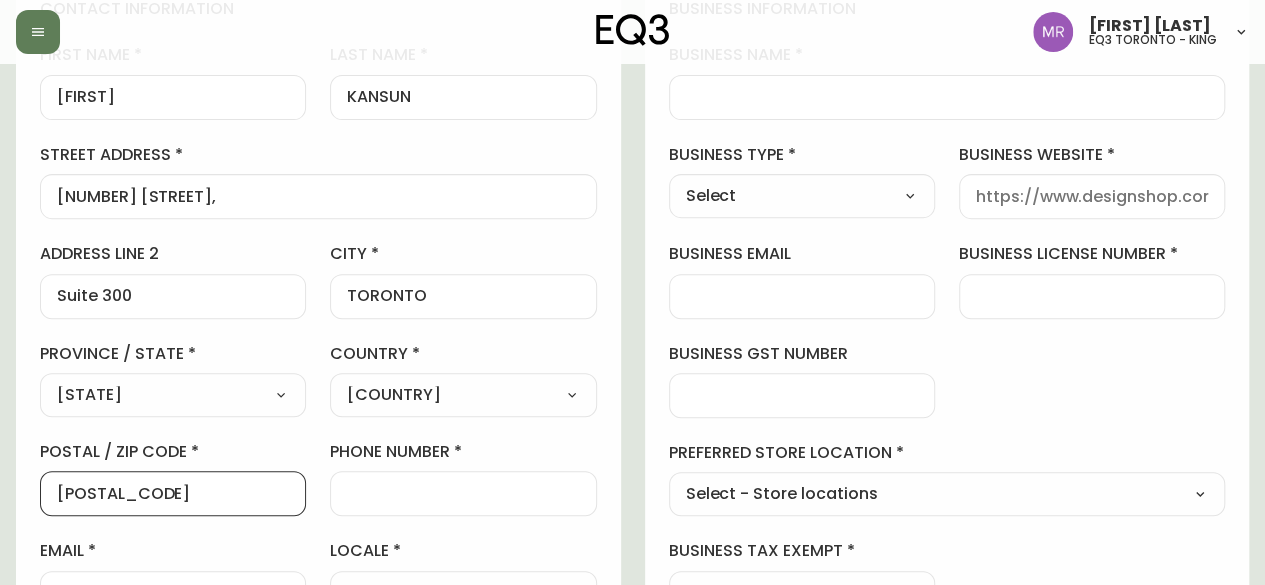 type on "[POSTAL_CODE]" 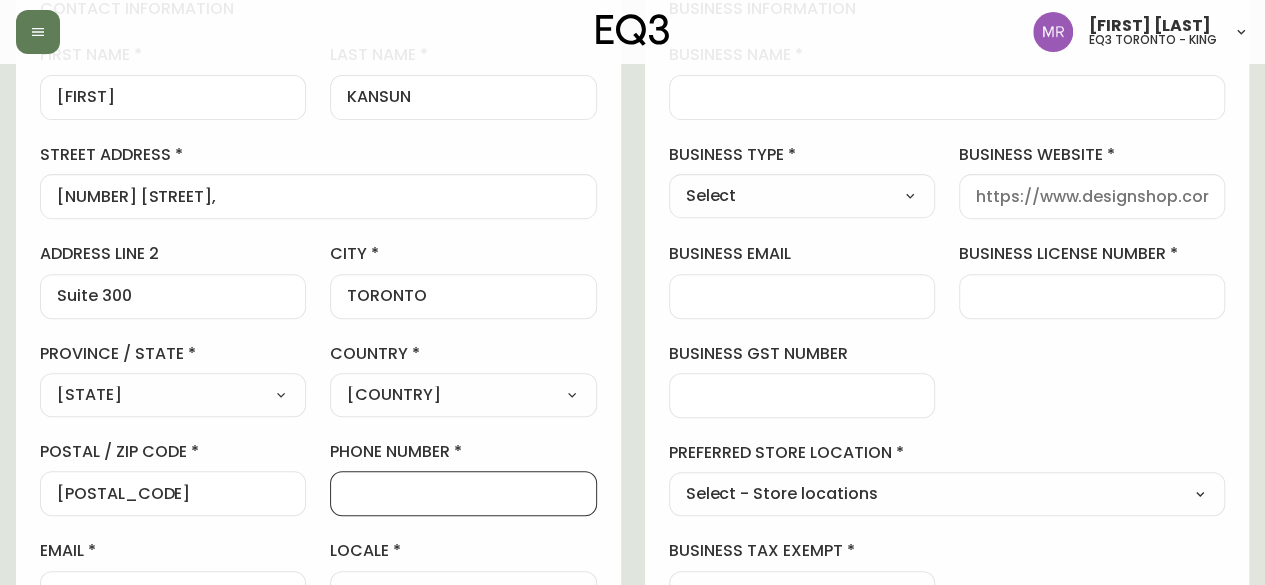 click on "phone number" at bounding box center [463, 493] 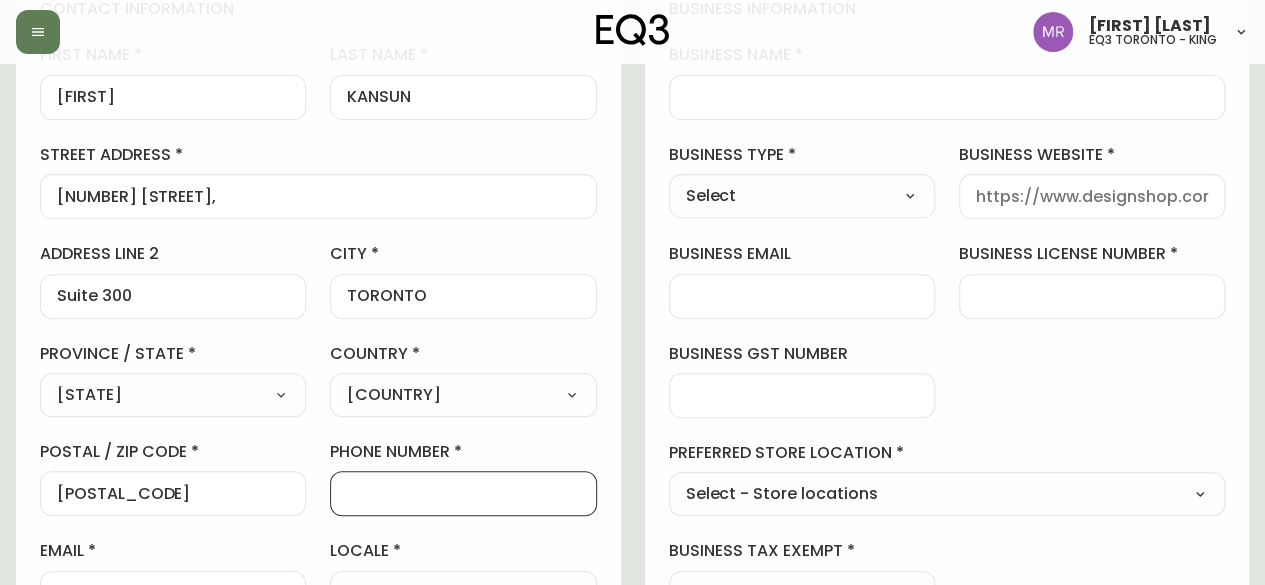 paste on "[PHONE]" 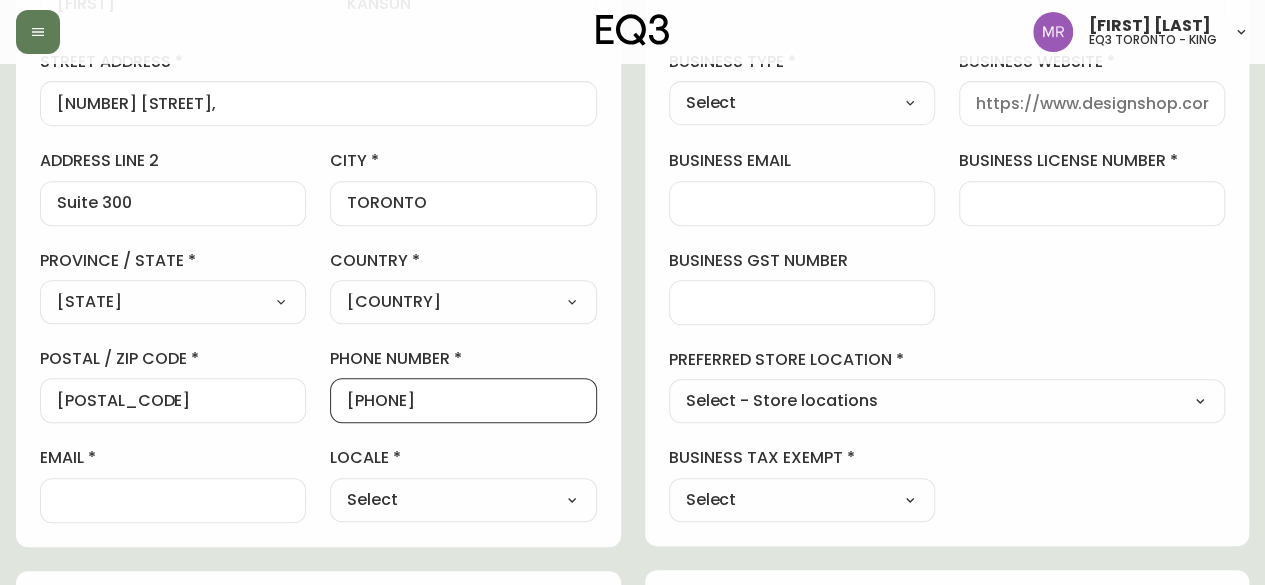 scroll, scrollTop: 500, scrollLeft: 0, axis: vertical 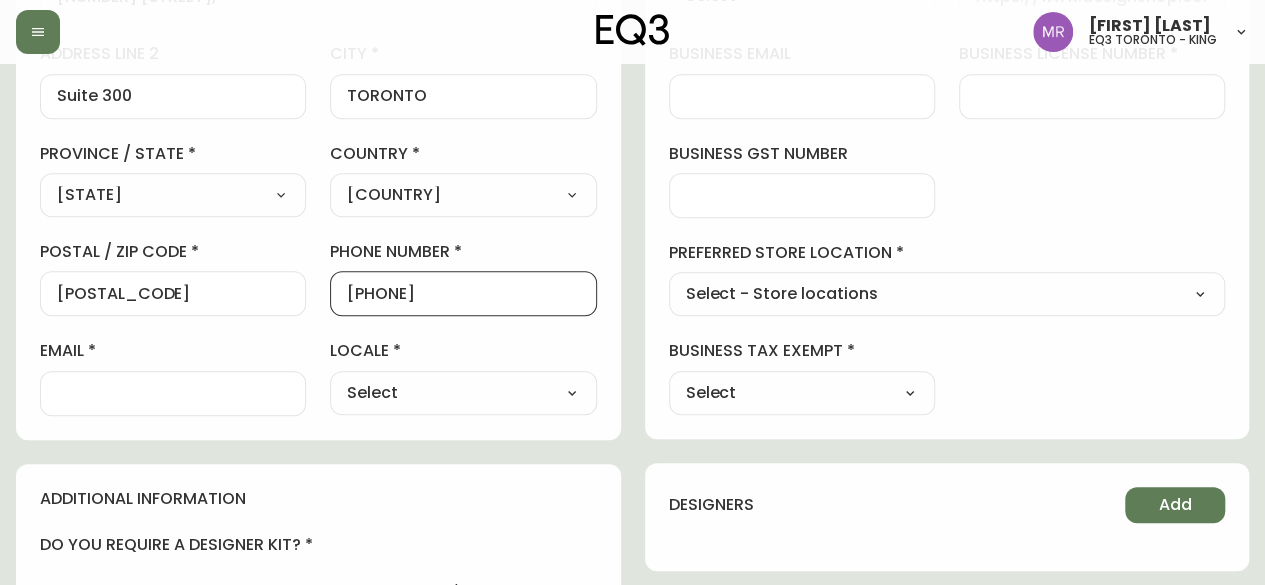 type on "[PHONE]" 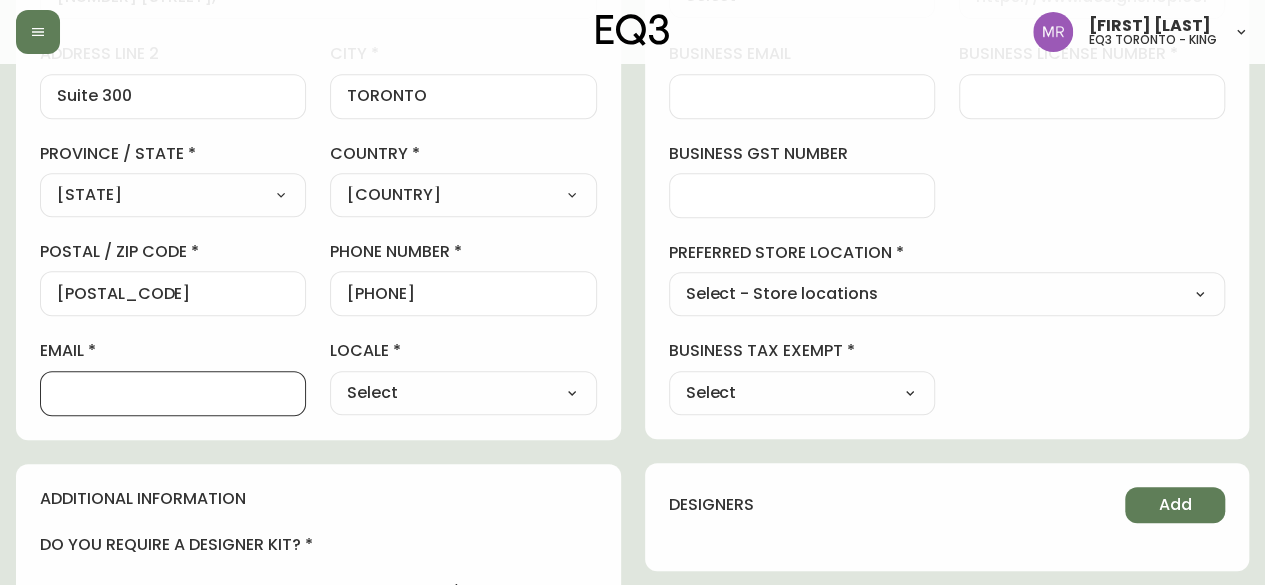 paste on "[FIRST] [LAST] <[EMAIL]>" 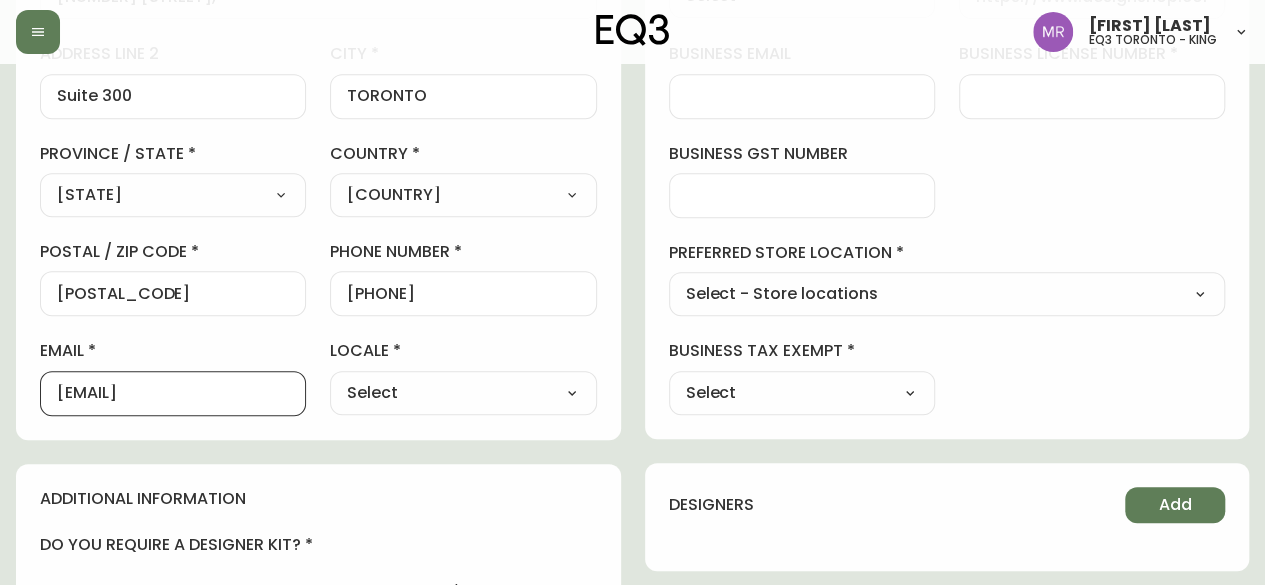 scroll, scrollTop: 0, scrollLeft: 0, axis: both 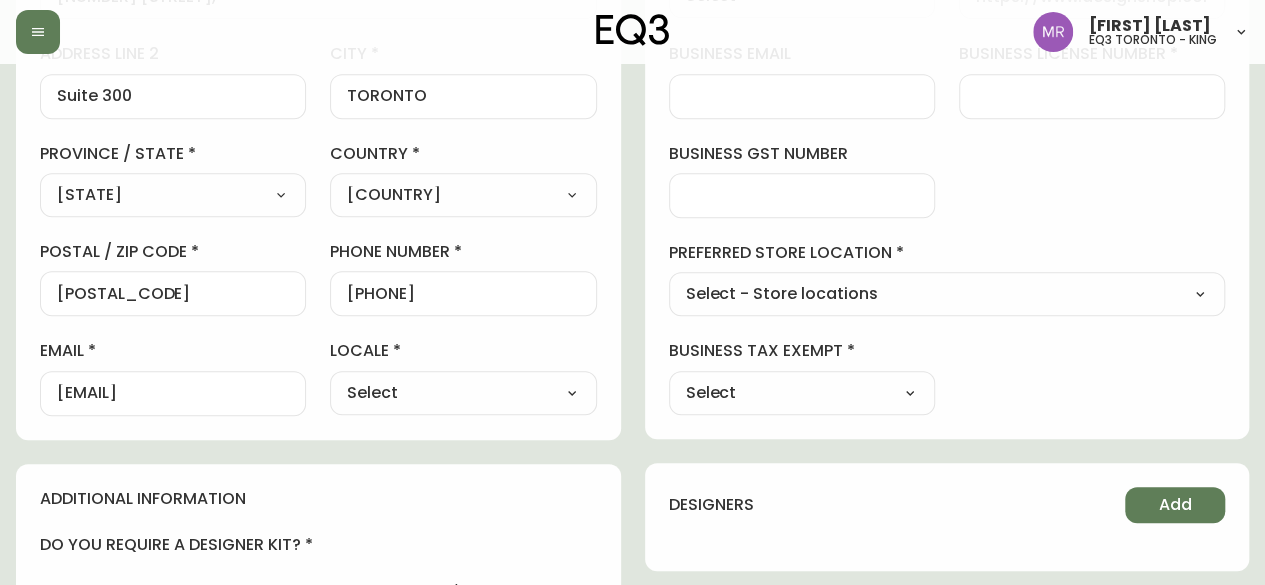 select on "CA_EN" 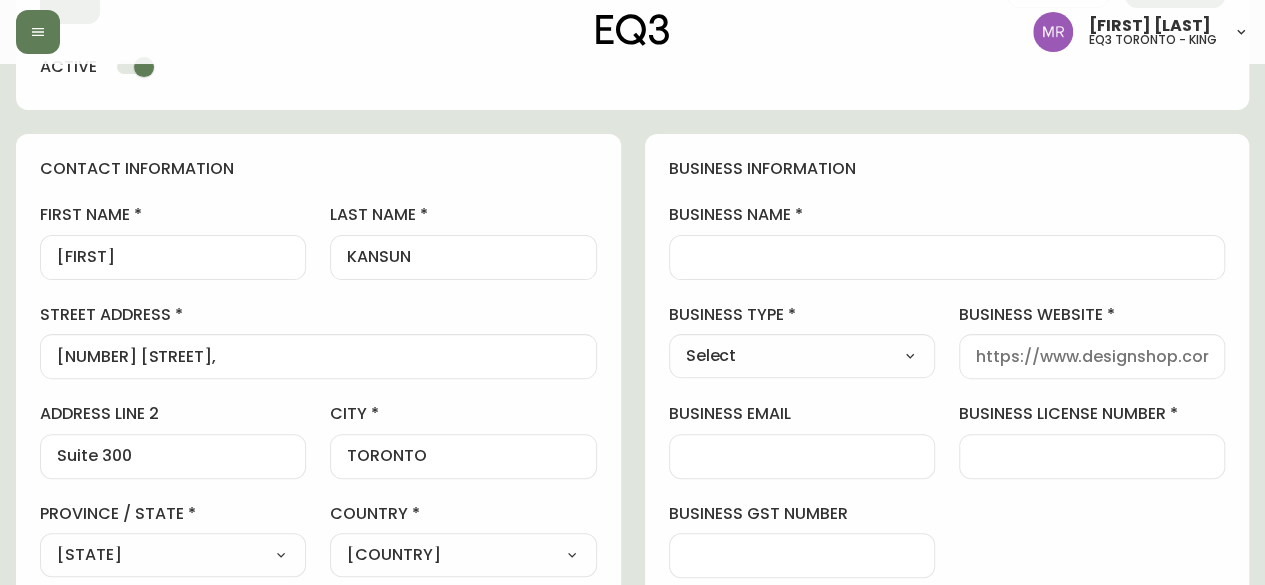 scroll, scrollTop: 100, scrollLeft: 0, axis: vertical 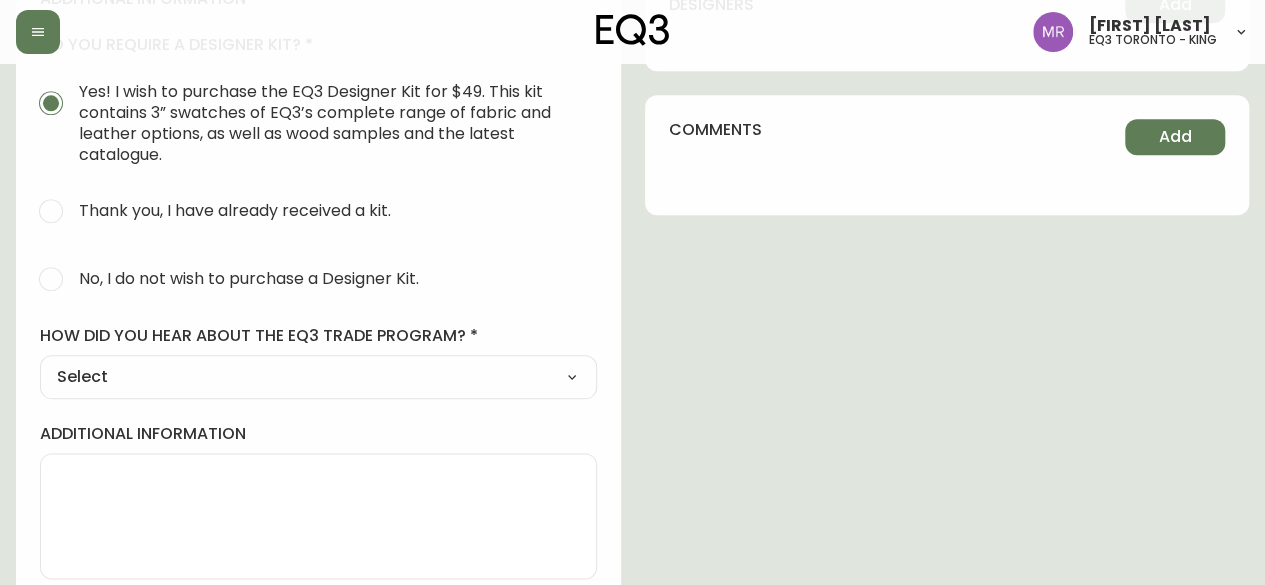 click on "No, I do not wish to purchase a Designer Kit." at bounding box center (249, 278) 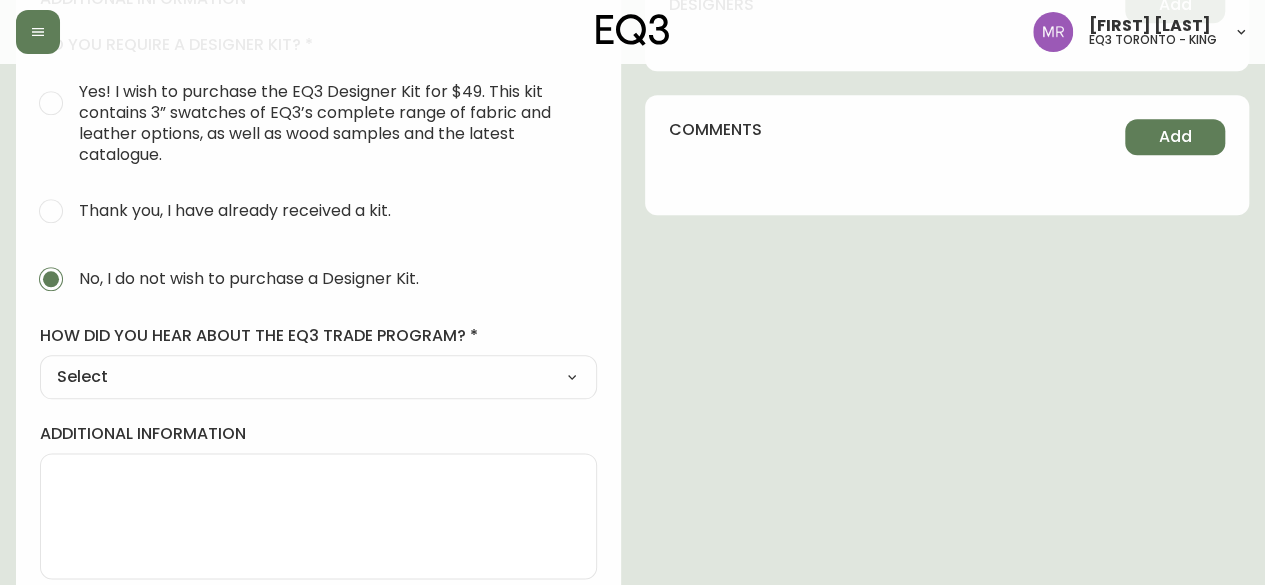click on "Select Social Media Advertisement Trade Show Outreach from a Trade Rep Other" at bounding box center [318, 377] 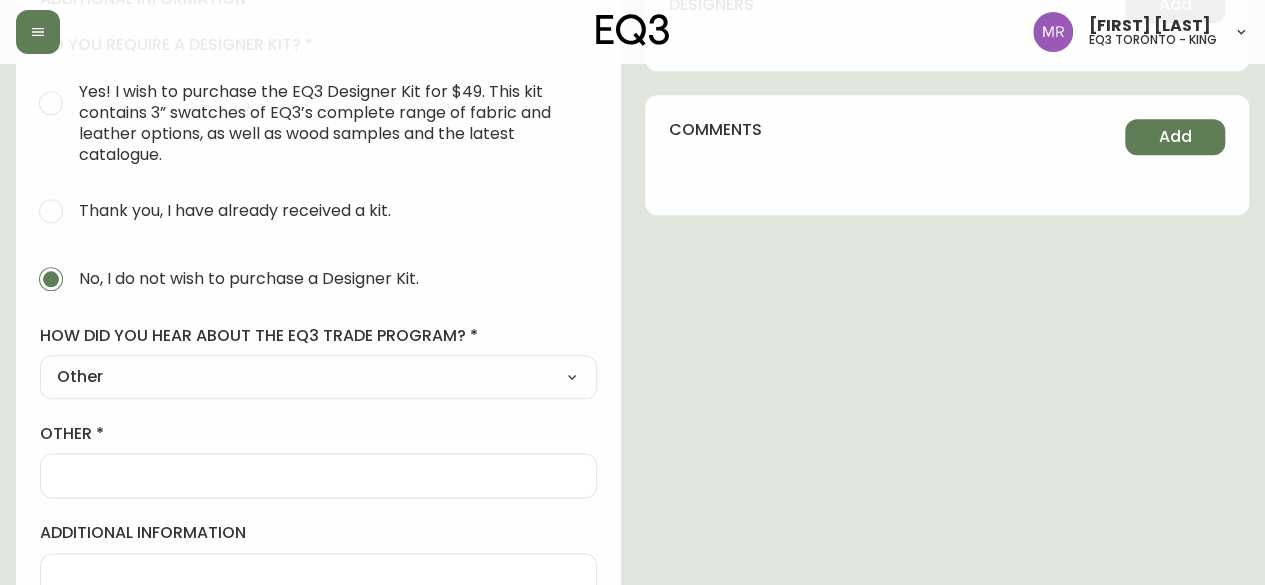 click at bounding box center [318, 475] 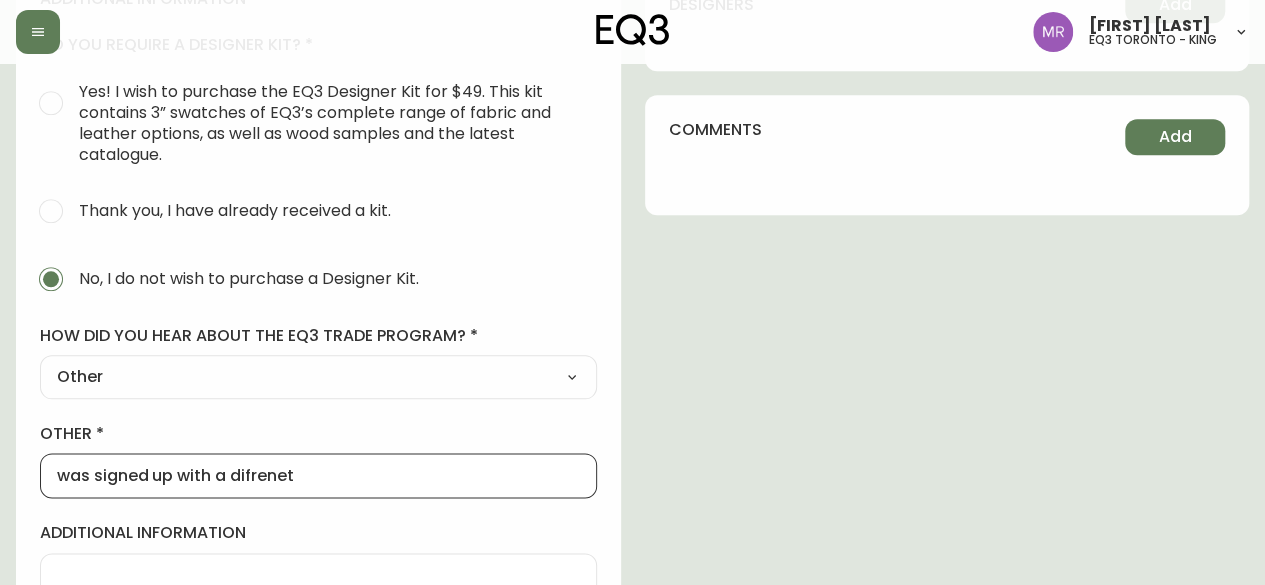 click on "was signed up with a difrenet" at bounding box center (318, 475) 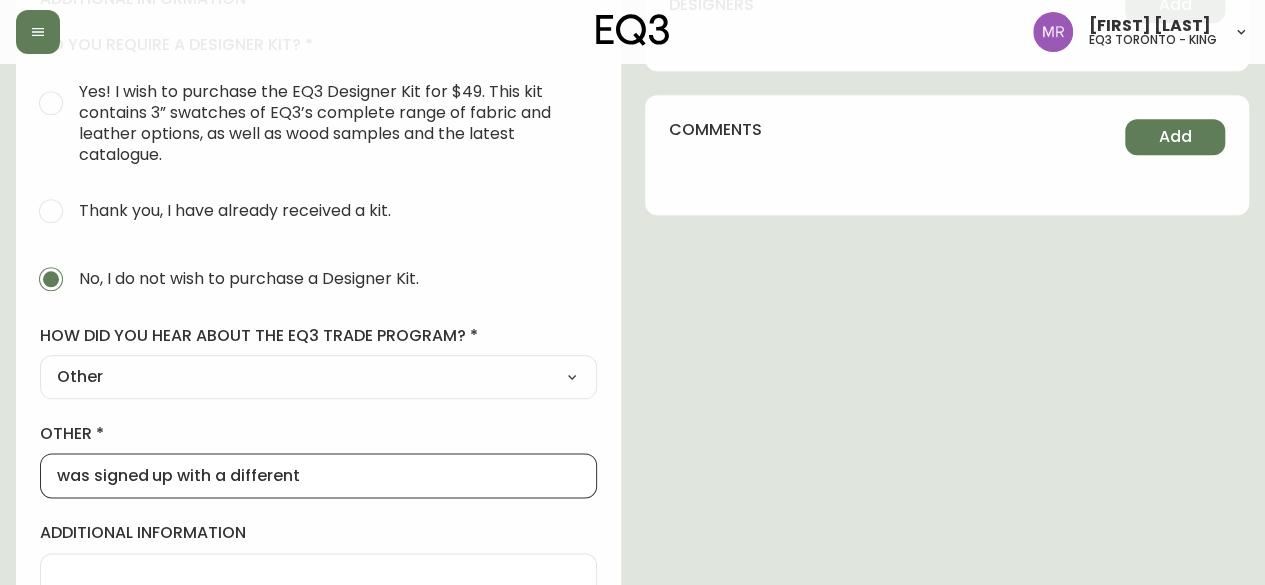 type on "was signed up with a different" 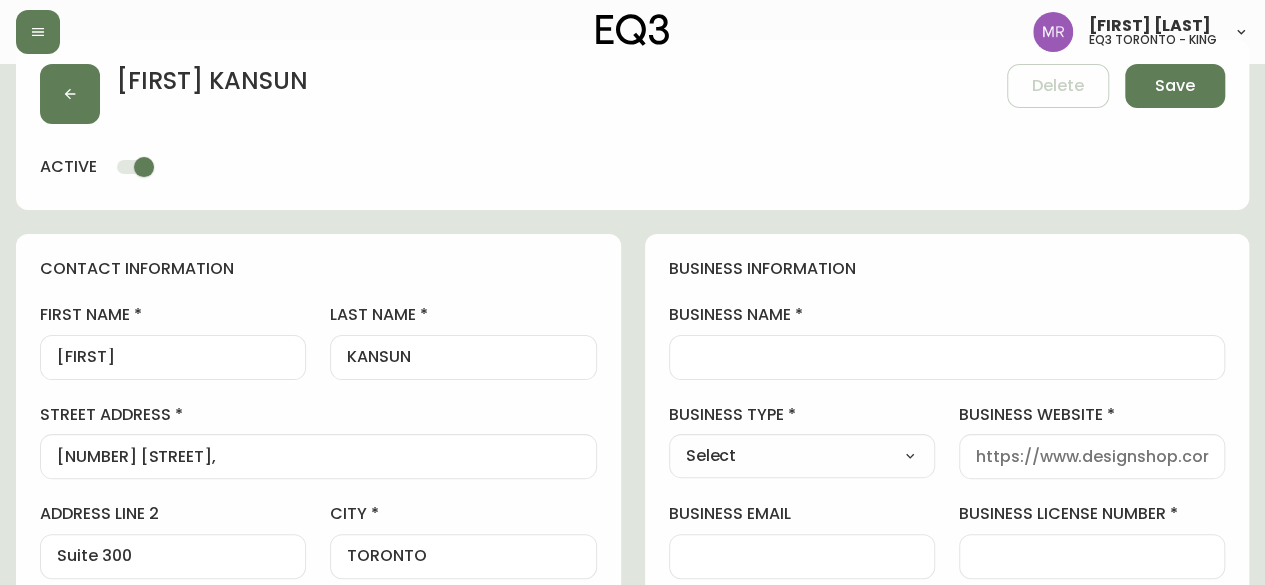 scroll, scrollTop: 0, scrollLeft: 0, axis: both 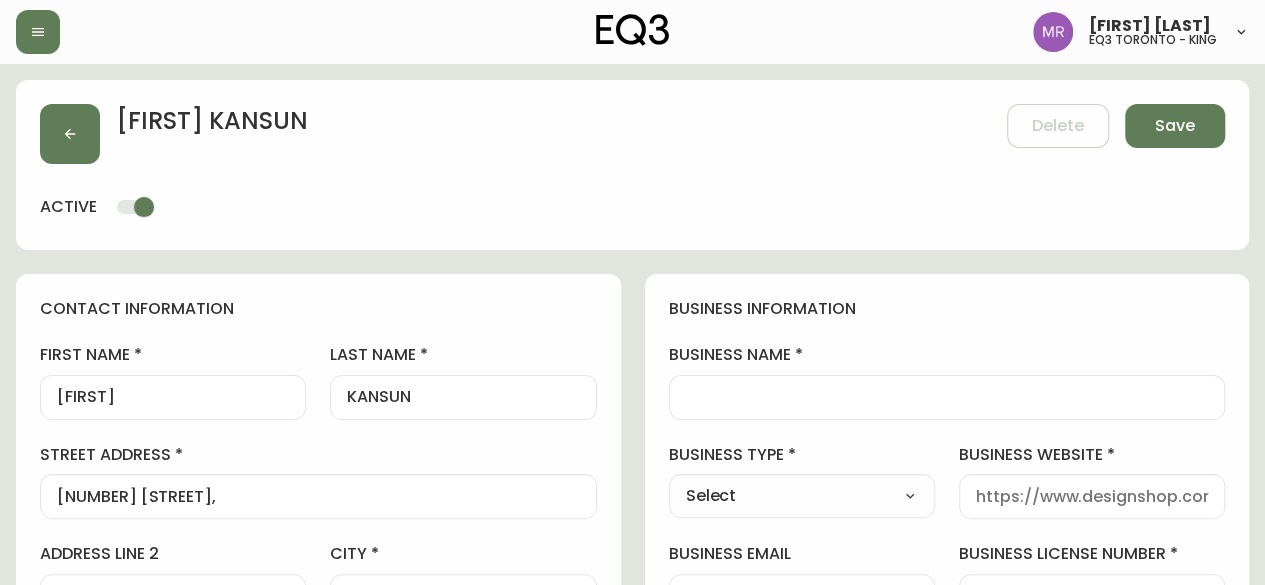 click on "business name" at bounding box center [947, 397] 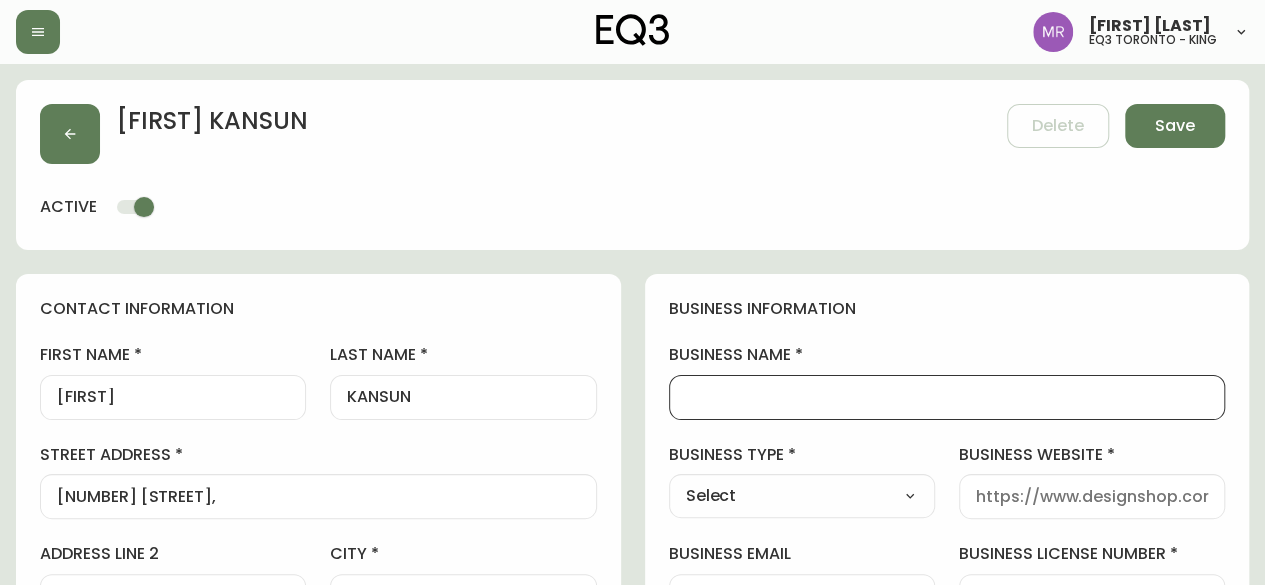 paste on "[BUSINESS_NAME]" 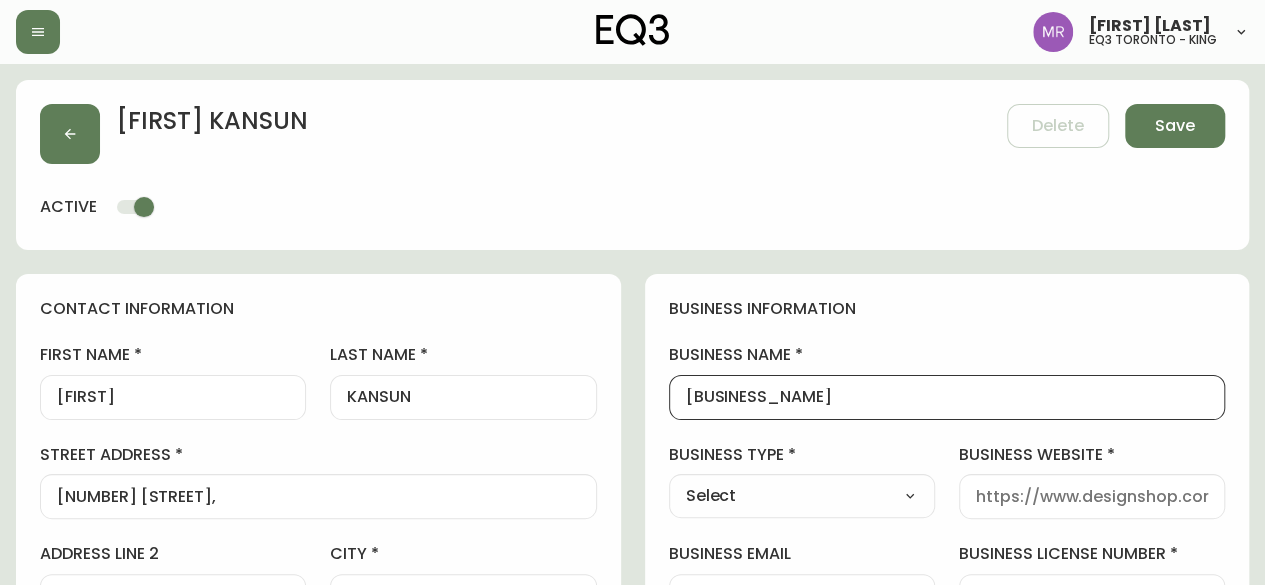 scroll, scrollTop: 100, scrollLeft: 0, axis: vertical 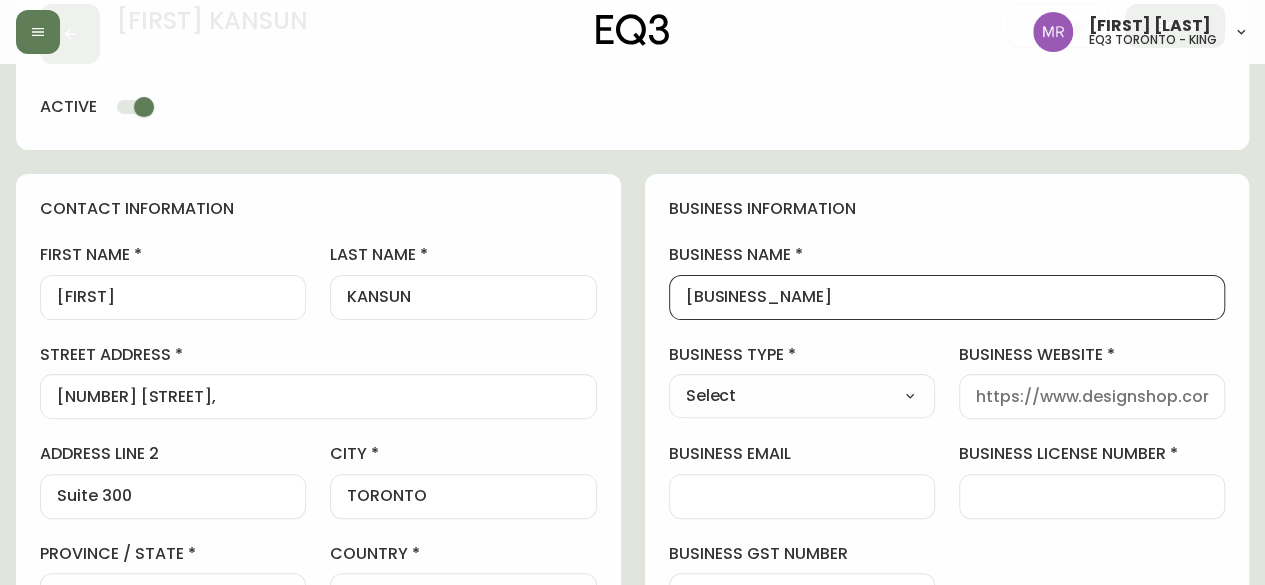 type on "[BUSINESS_NAME]" 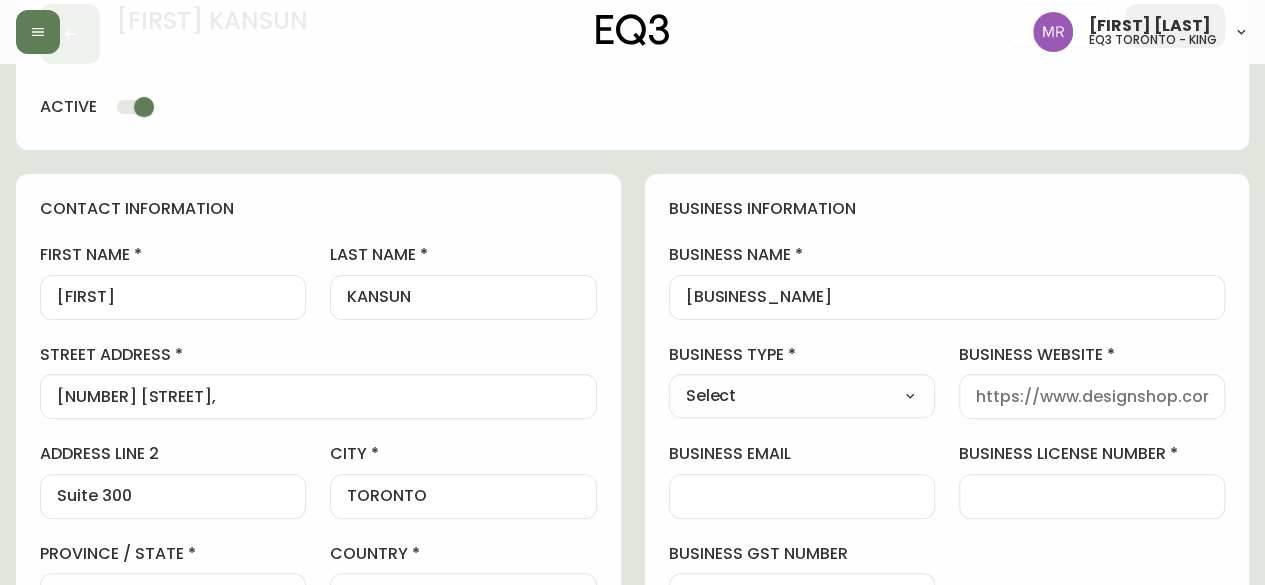 click on "Select Interior Designer Architect Home Builder Contractor Real Estate Agent Hospitality Other" at bounding box center (802, 396) 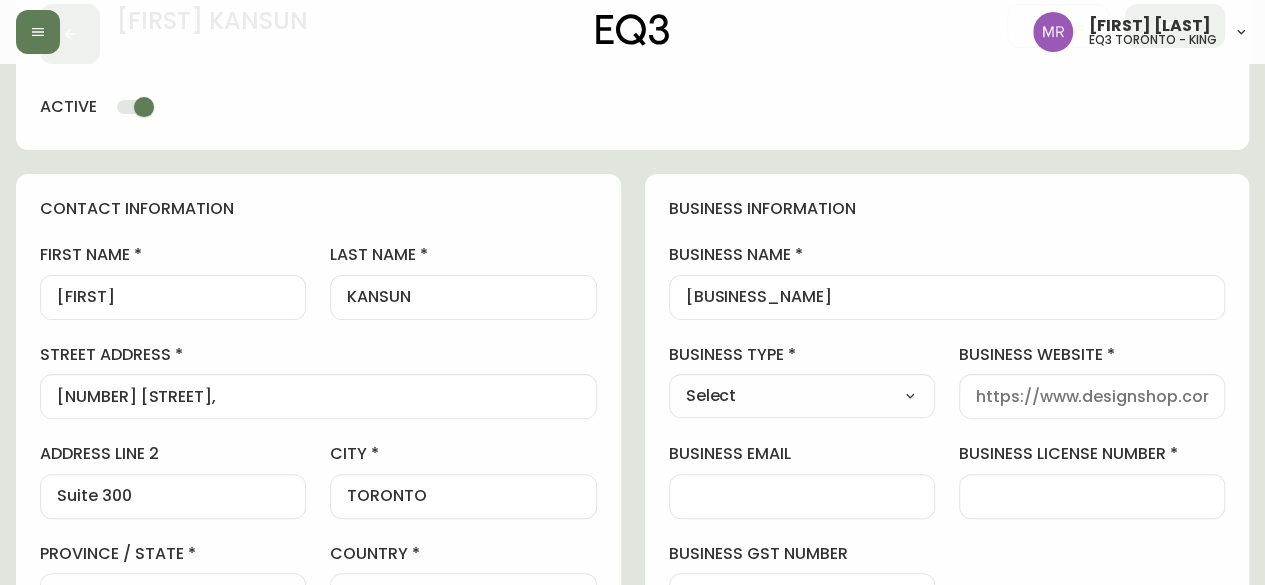 select on "Interior Designer" 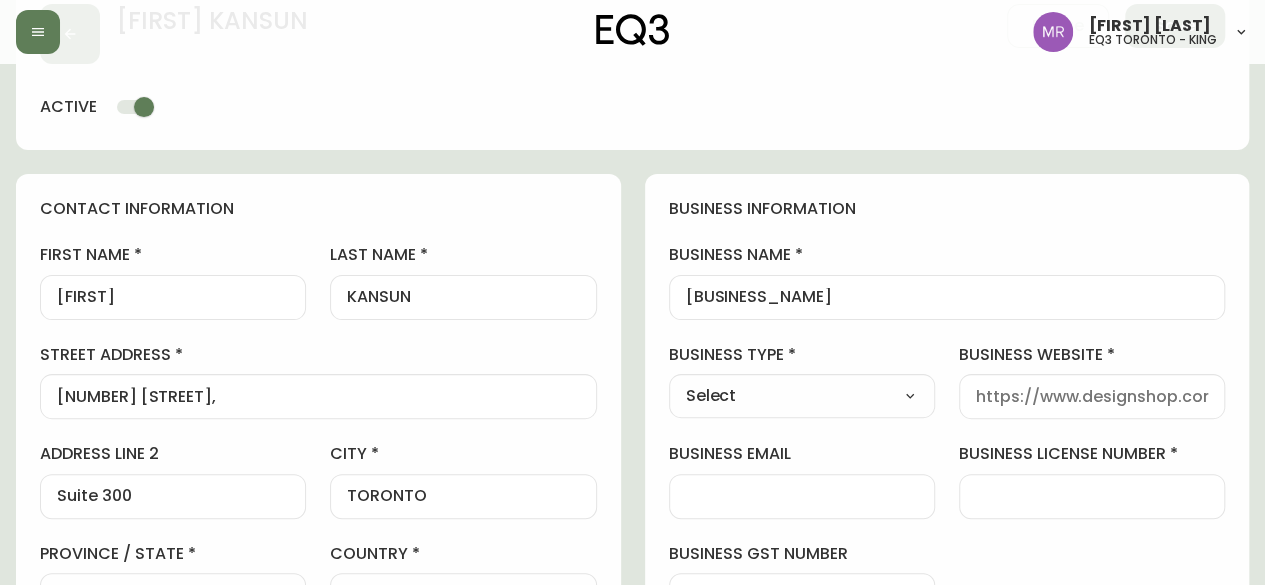 click on "Select Interior Designer Architect Home Builder Contractor Real Estate Agent Hospitality Other" at bounding box center (802, 396) 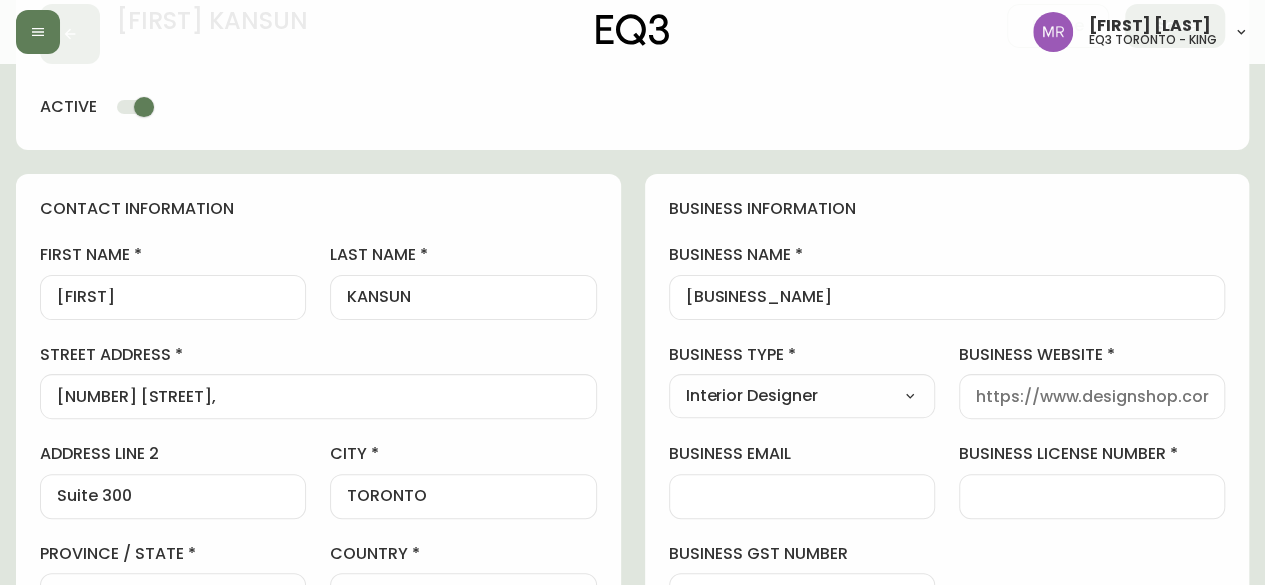 click on "business website" at bounding box center (1092, 396) 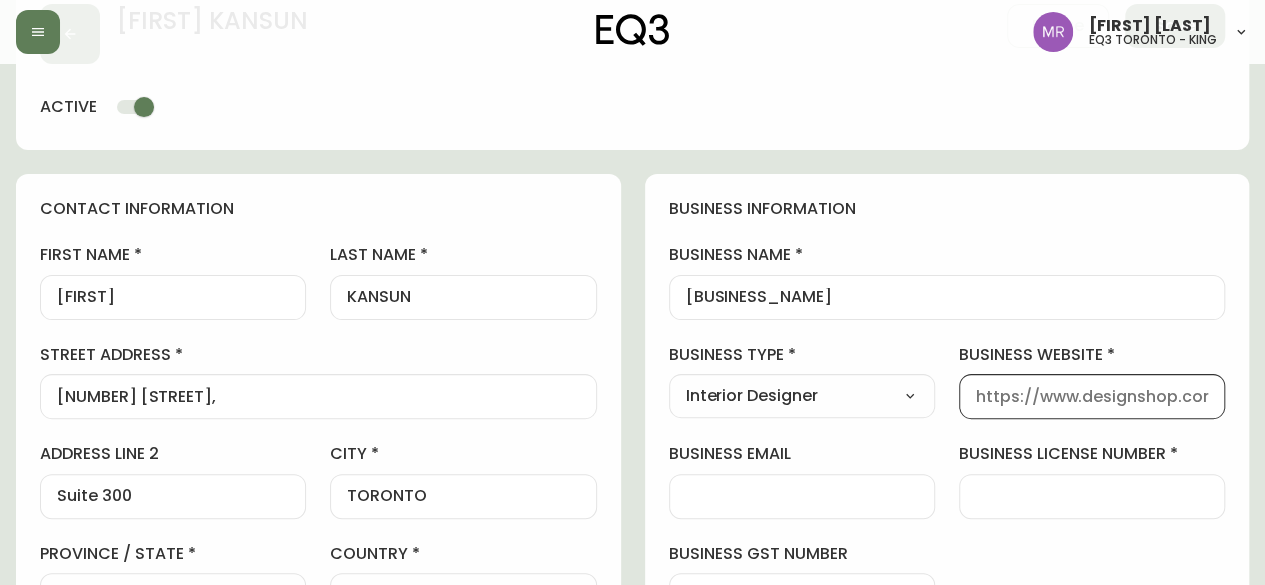 type on "www.eq3.ca" 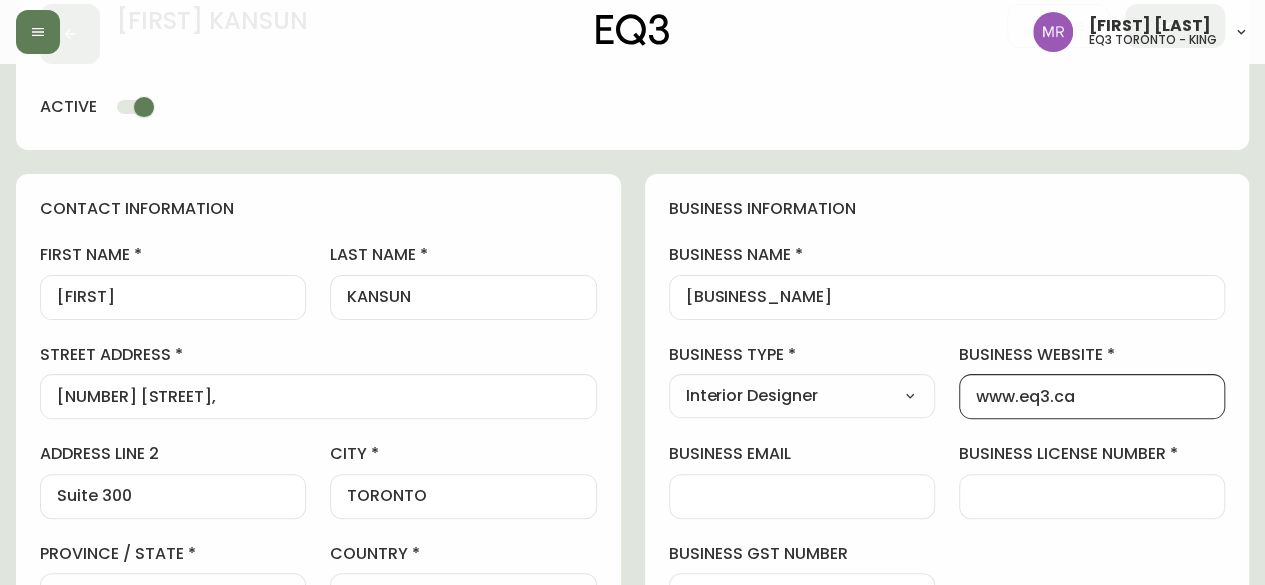 scroll, scrollTop: 200, scrollLeft: 0, axis: vertical 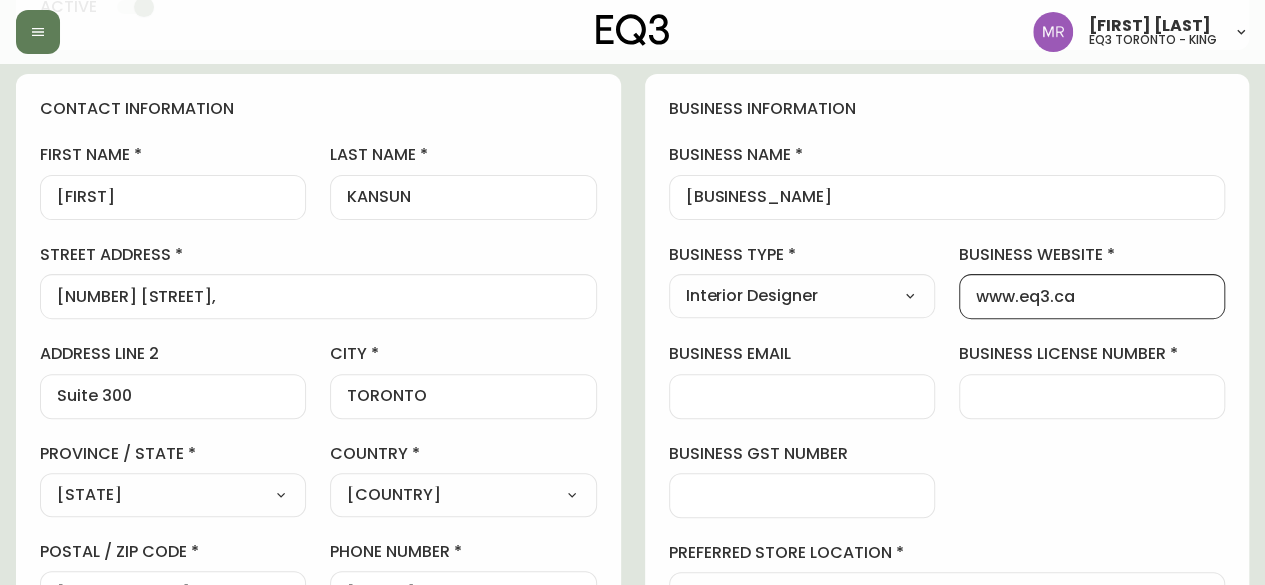 click on "business license number" at bounding box center [1092, 396] 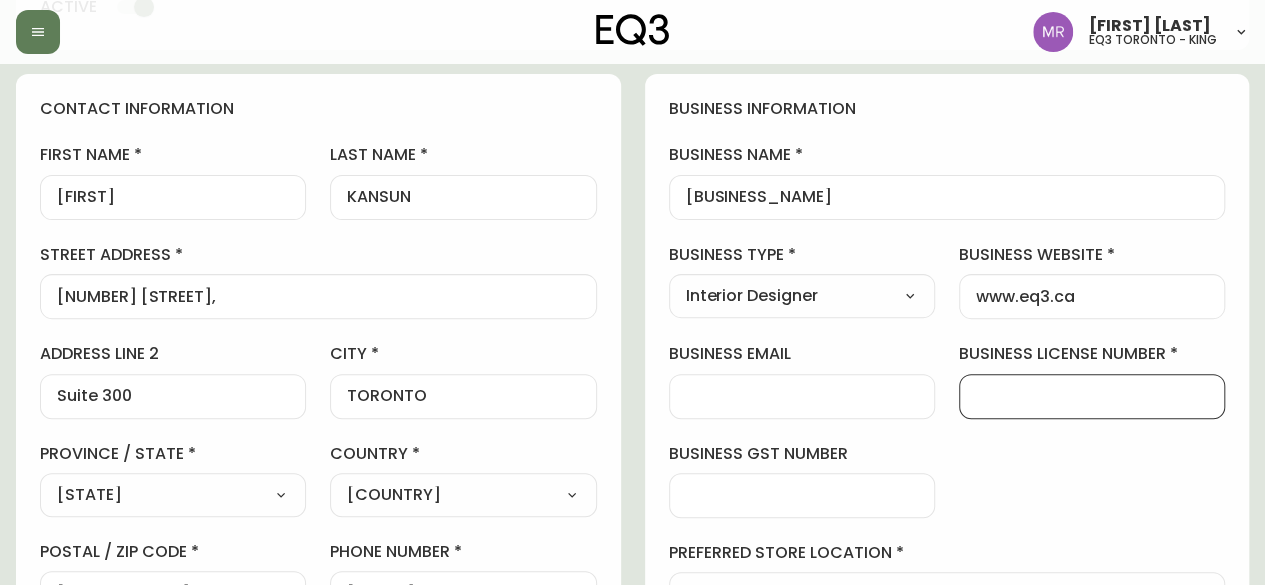 paste on "[BUSINESS_NAME]" 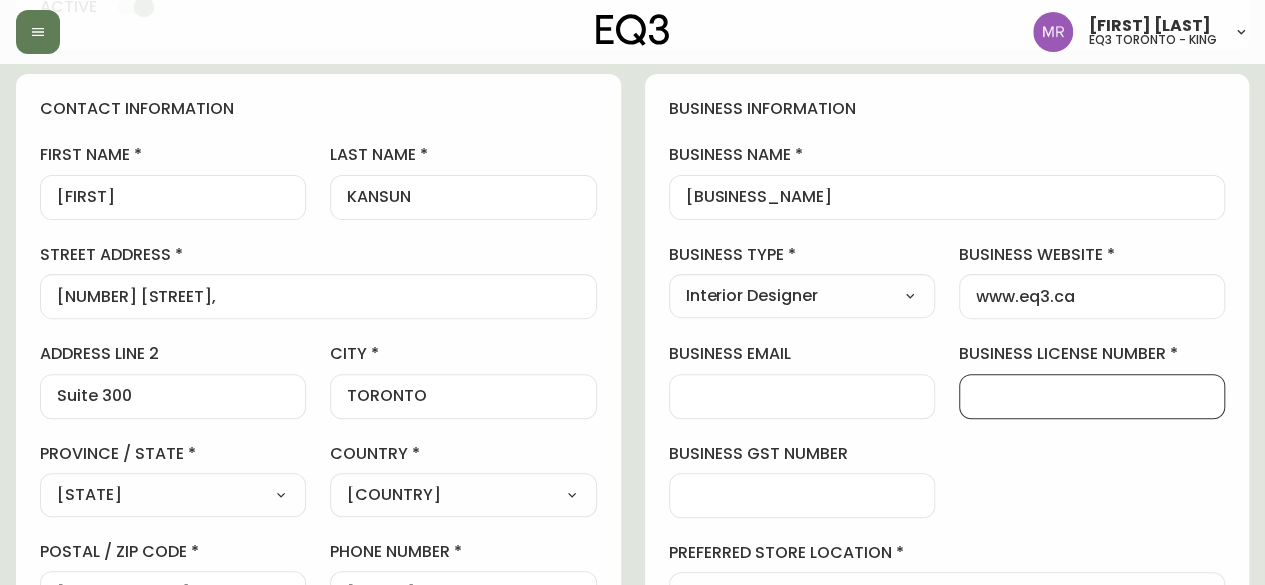 type on "[BUSINESS_NAME]" 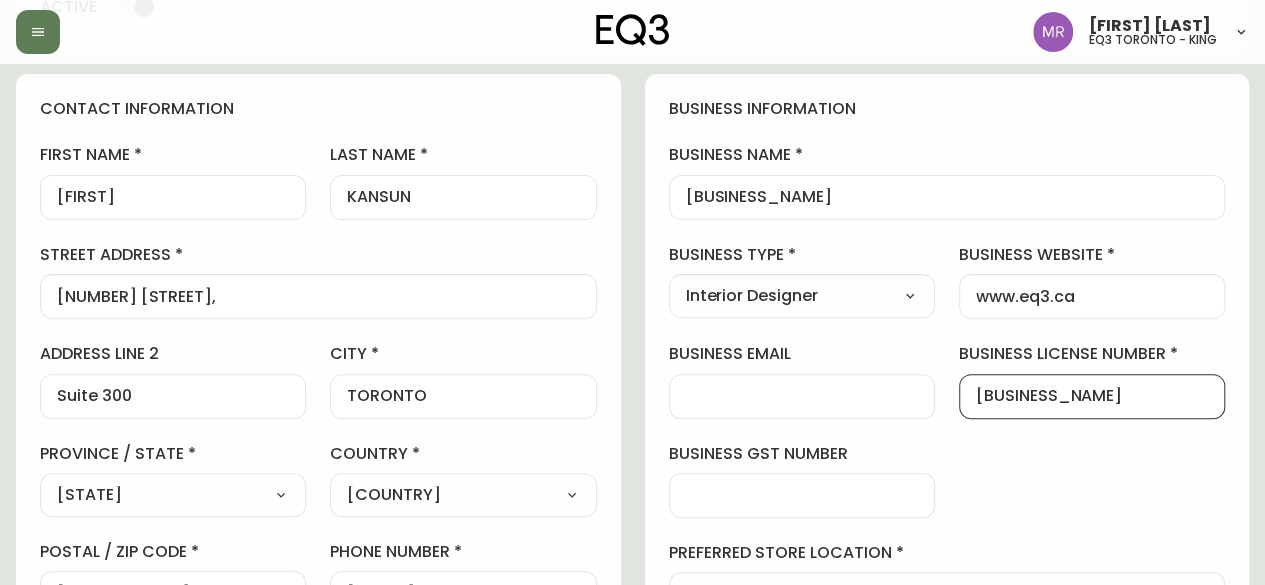 drag, startPoint x: 1199, startPoint y: 391, endPoint x: 752, endPoint y: 406, distance: 447.25162 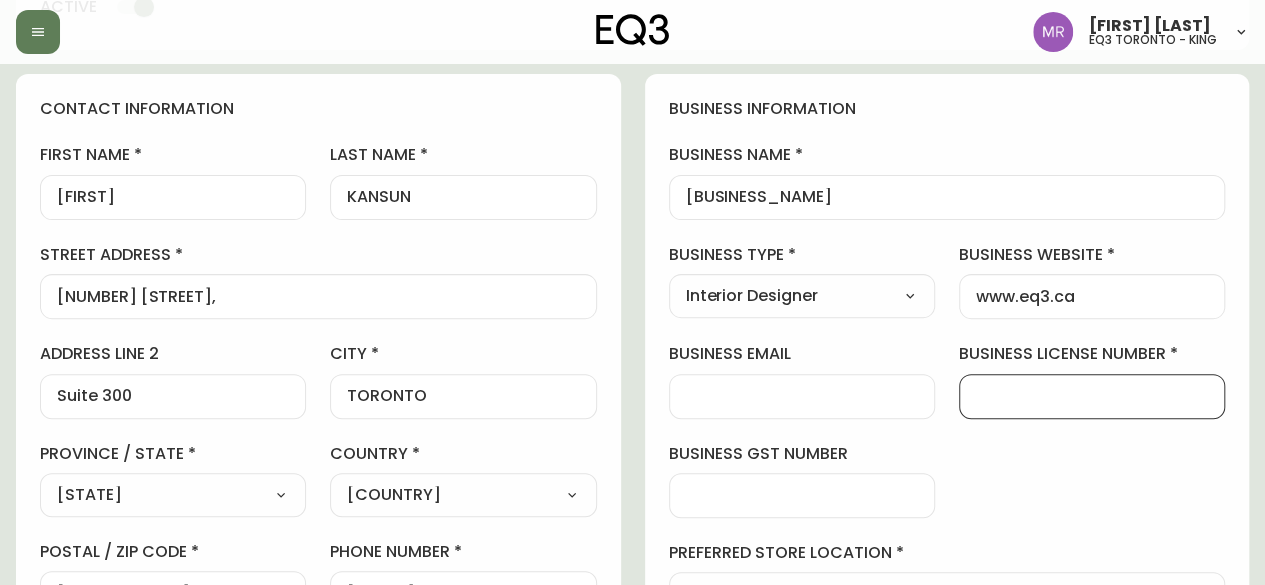 scroll, scrollTop: 0, scrollLeft: 0, axis: both 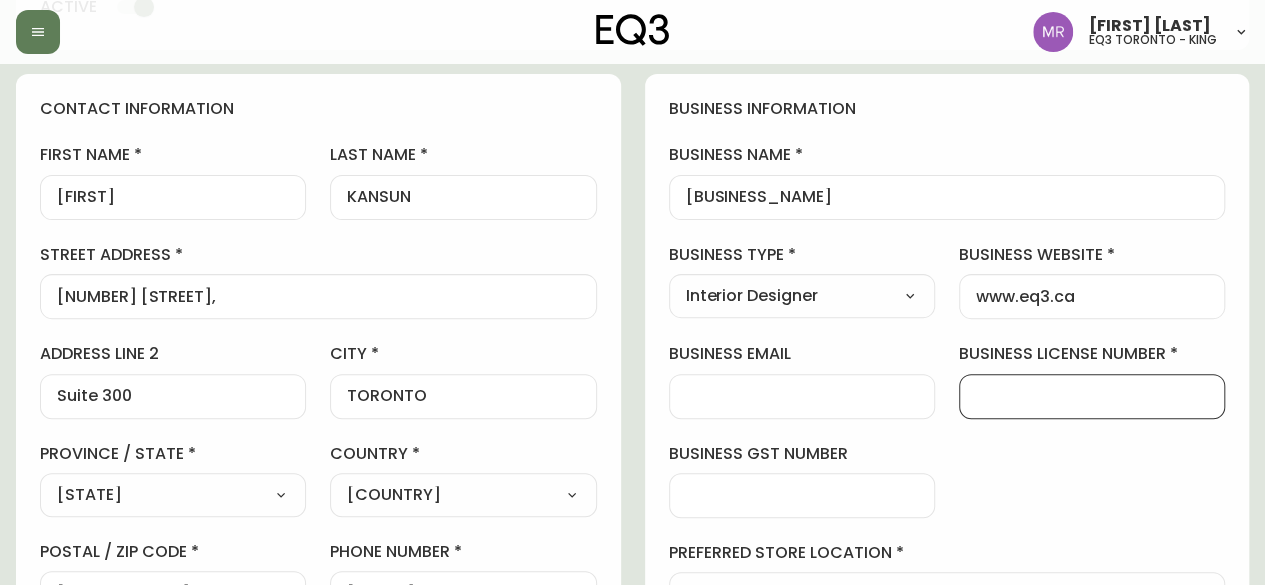 paste on "0 0 2 8 2 8 1 4 6" 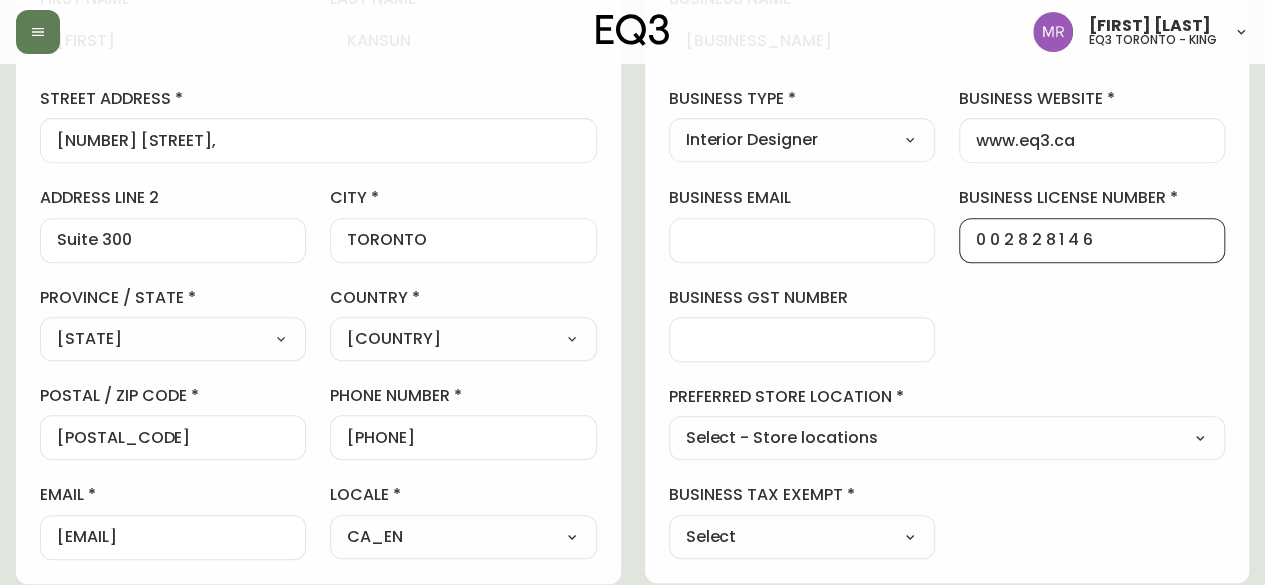 scroll, scrollTop: 400, scrollLeft: 0, axis: vertical 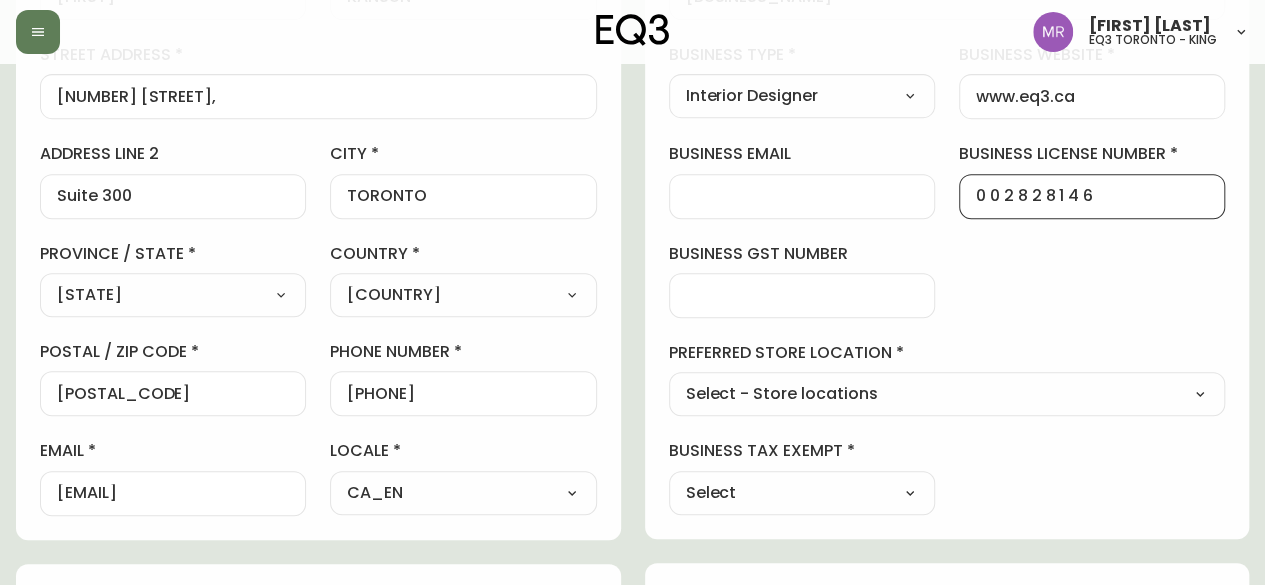 type on "0 0 2 8 2 8 1 4 6" 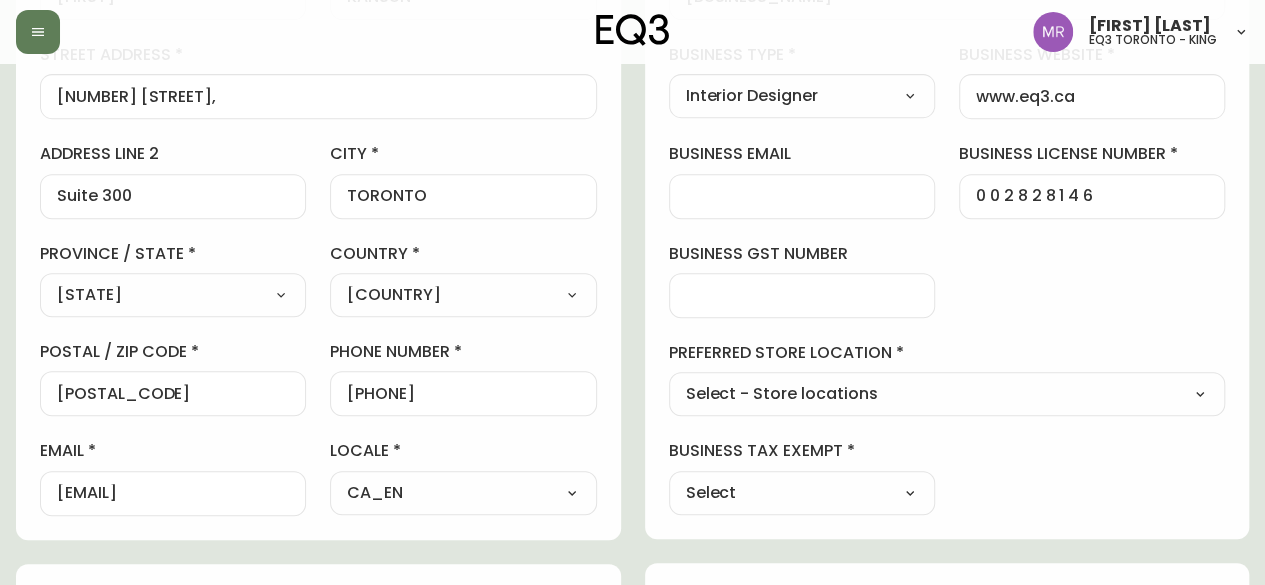 select on "cjw10z96r007p6gs0hn5531do" 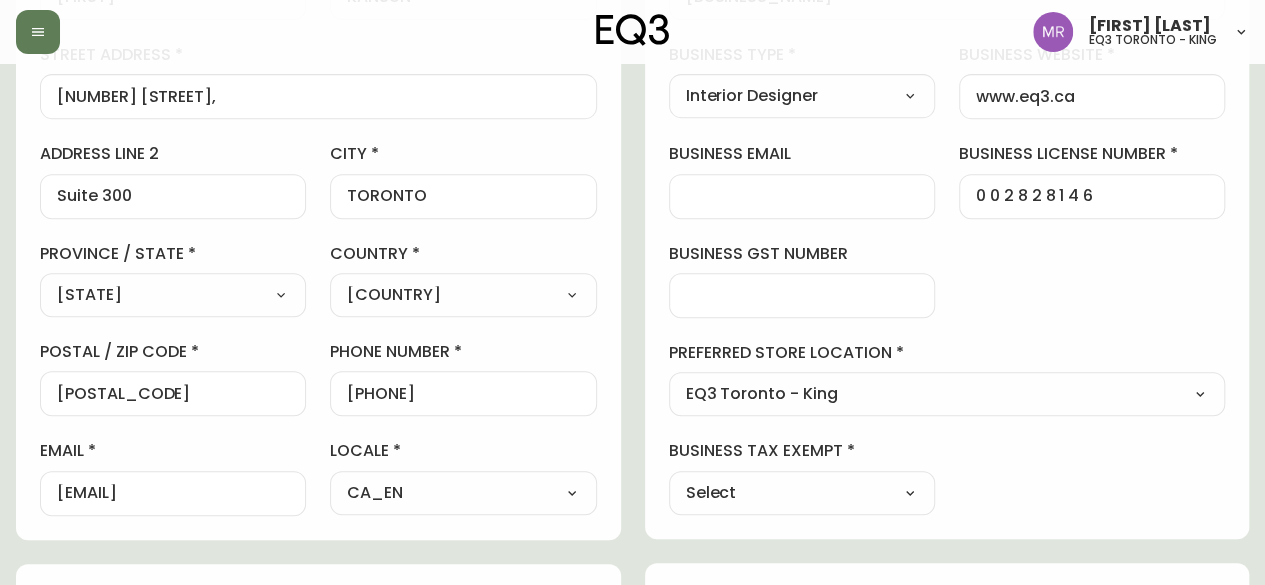 click on "Select Yes No" at bounding box center (802, 493) 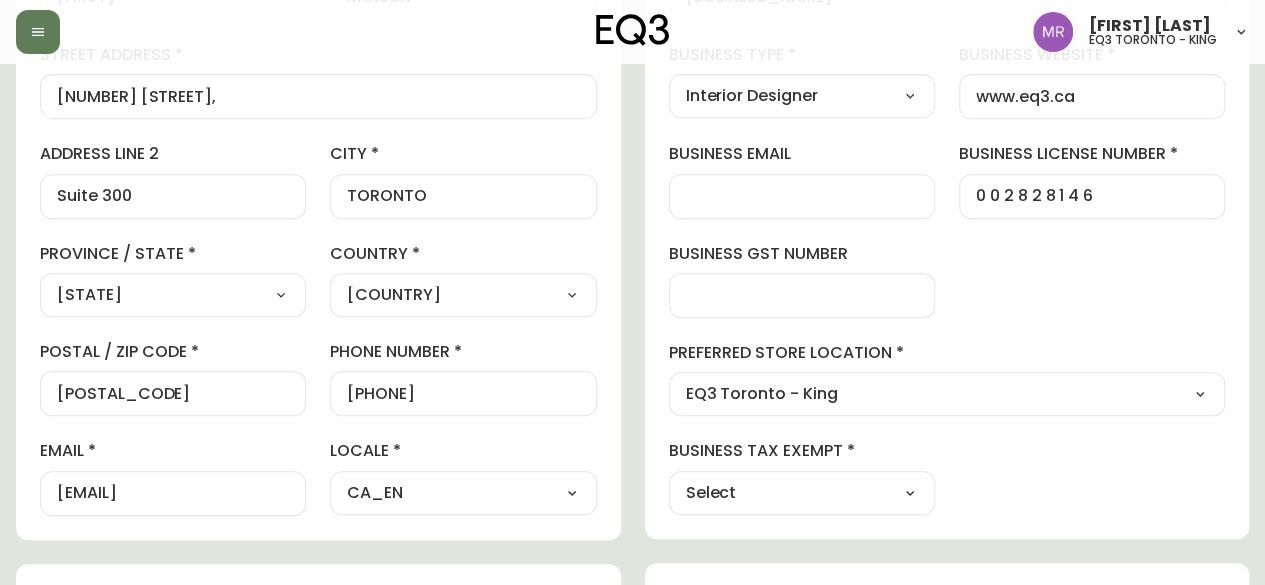 select on "false" 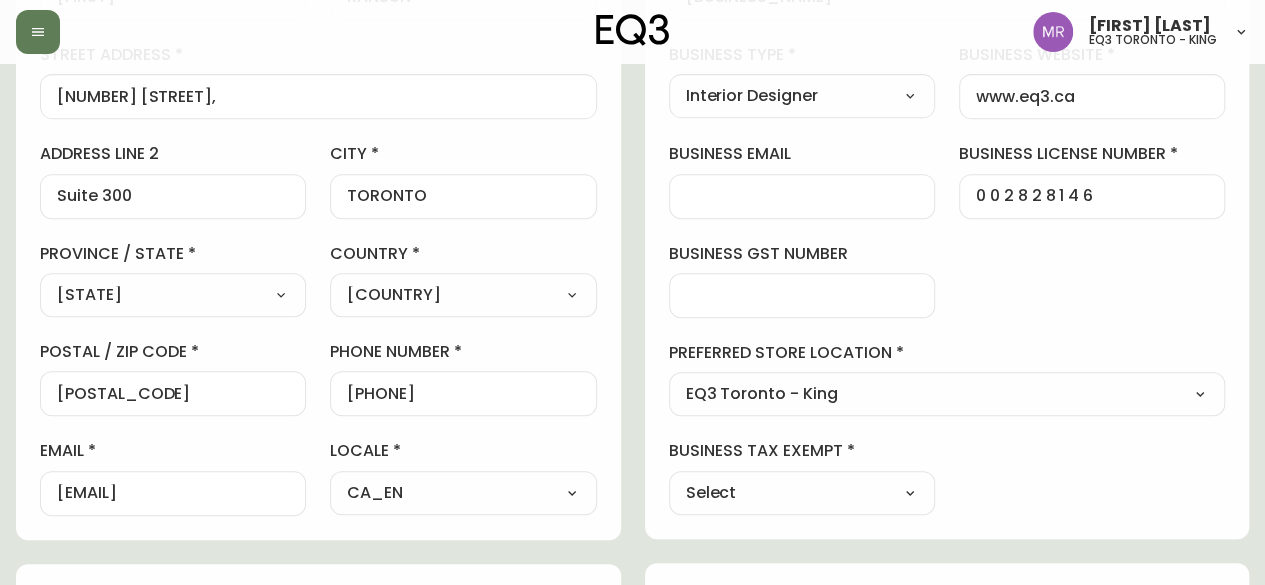 click on "Select Yes No" at bounding box center [802, 493] 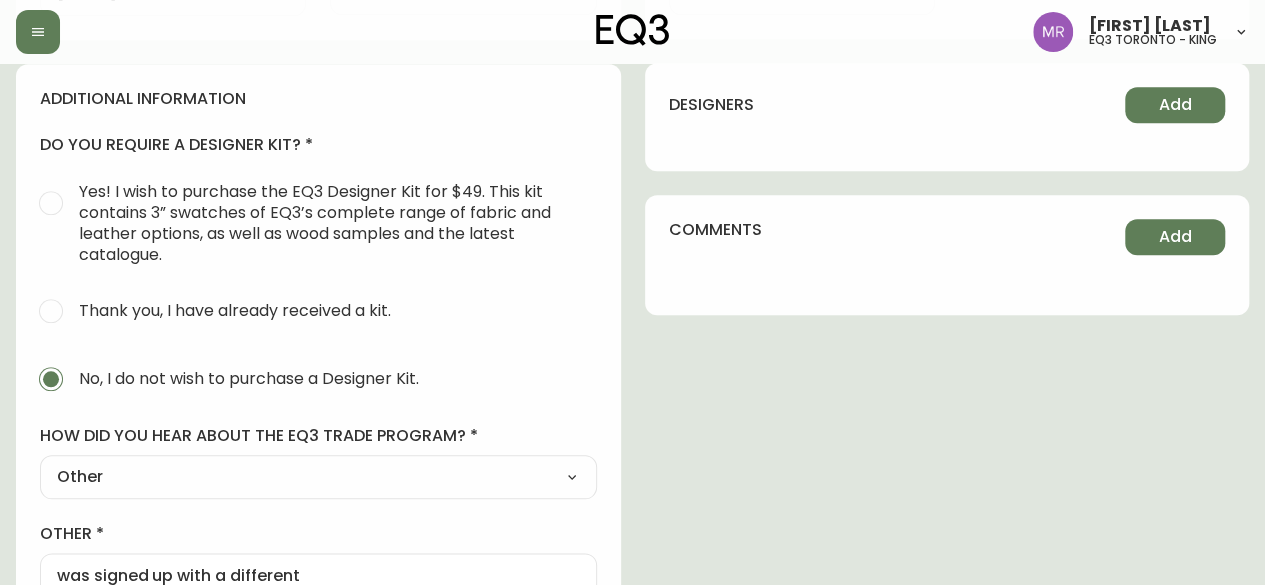 scroll, scrollTop: 1112, scrollLeft: 0, axis: vertical 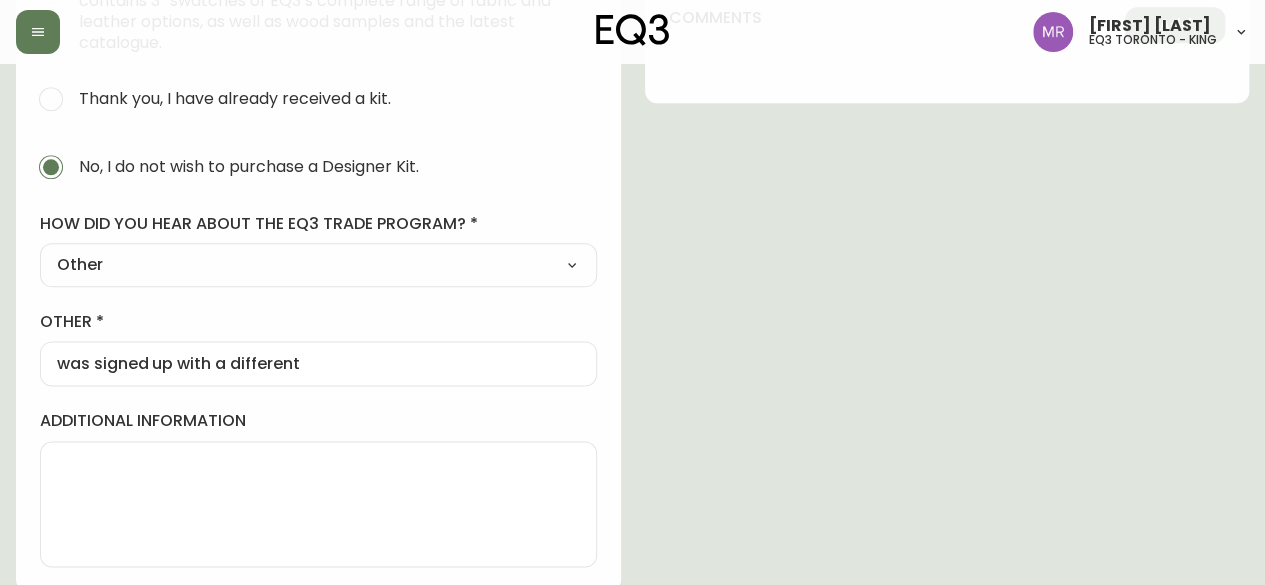 click on "was signed up with a different" at bounding box center [318, 363] 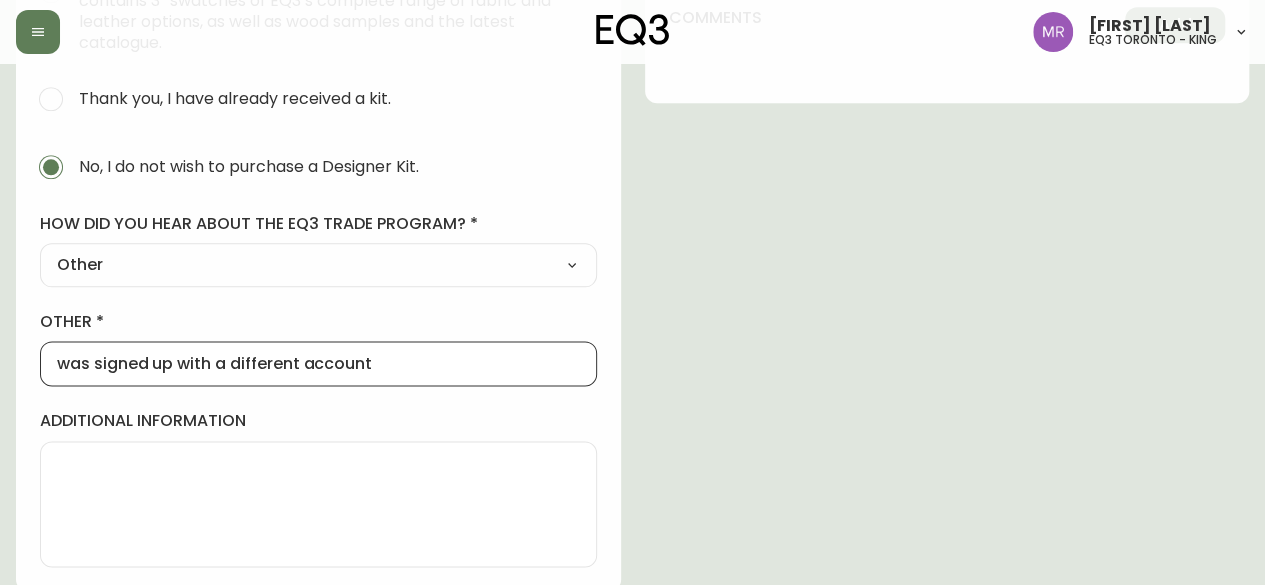 scroll, scrollTop: 0, scrollLeft: 0, axis: both 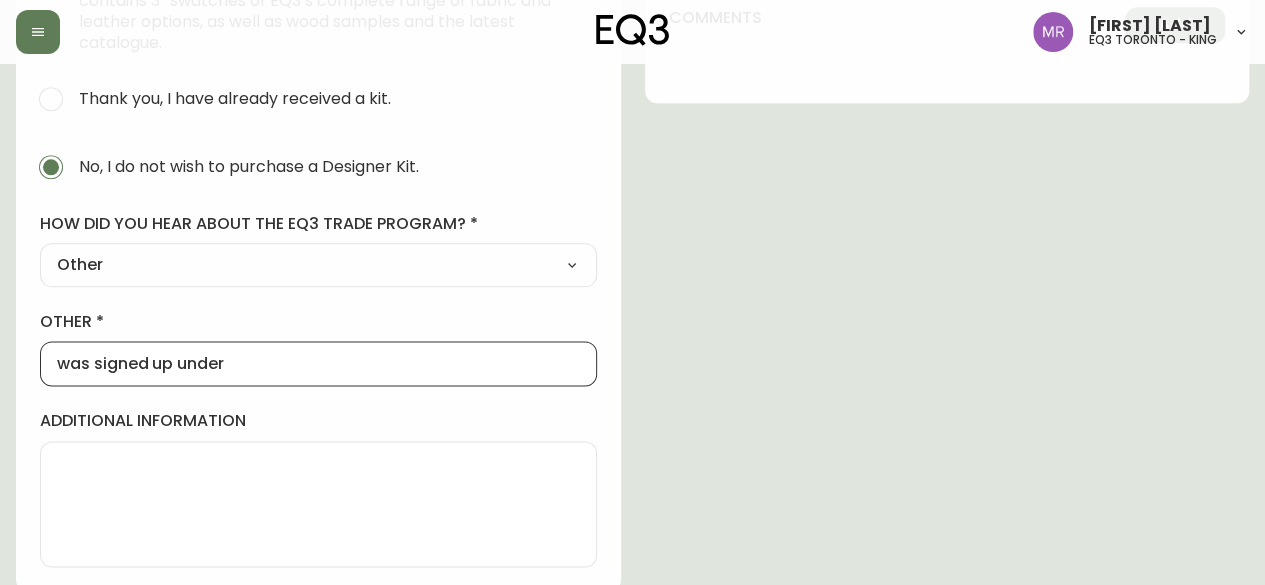 paste on "Sierra corporation" 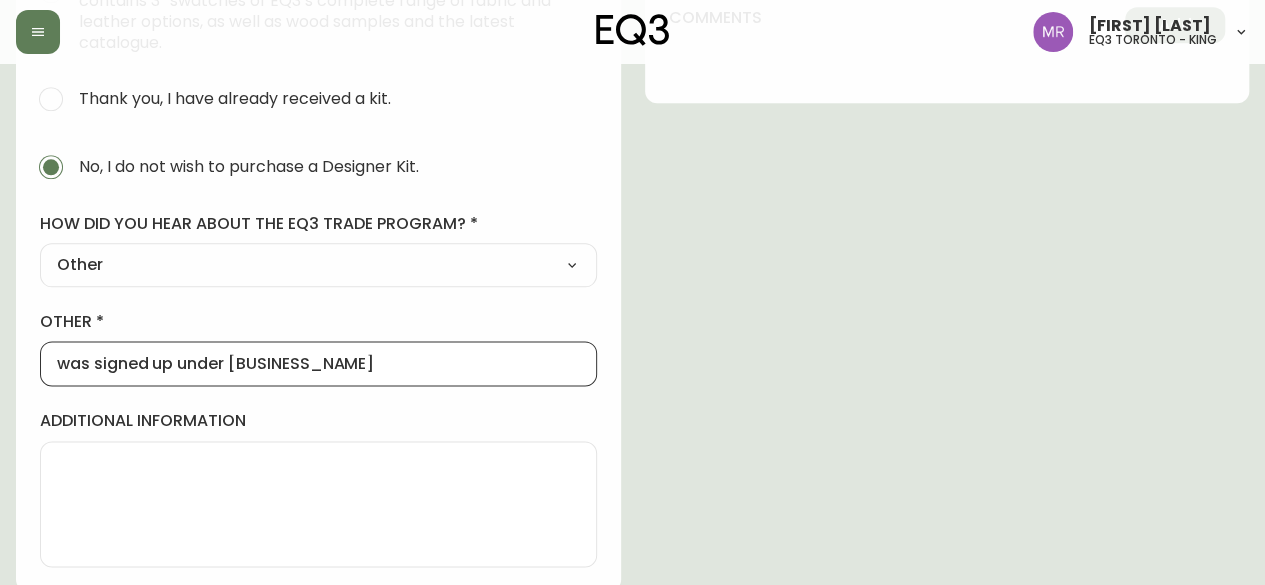 scroll, scrollTop: 0, scrollLeft: 0, axis: both 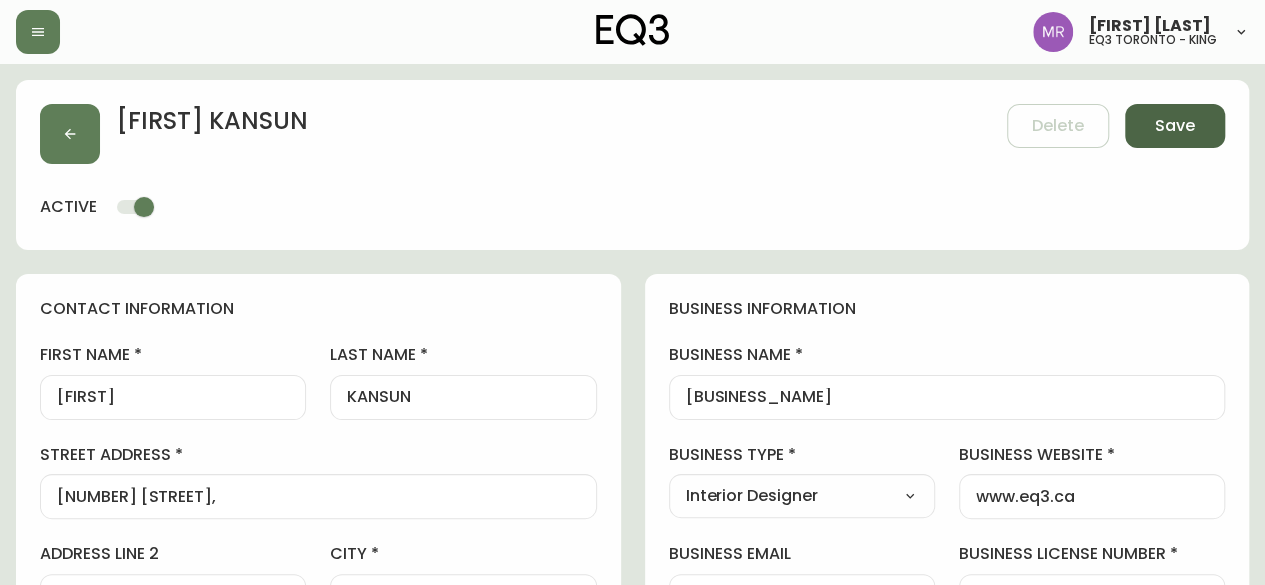 type on "was signed up under [BUSINESS_NAME]" 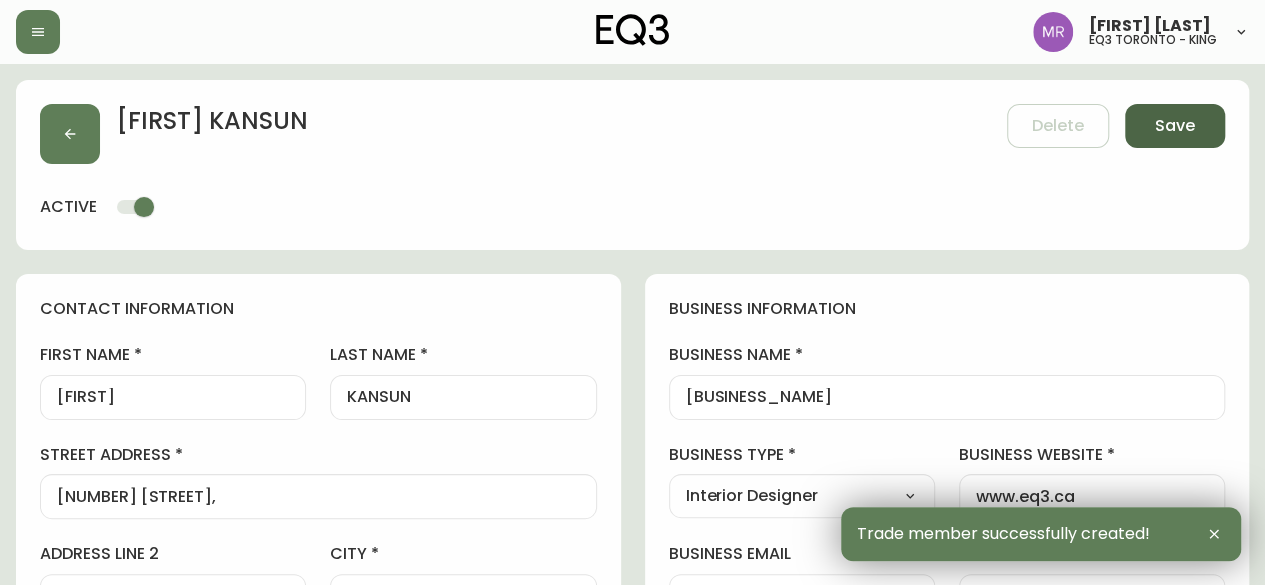 type on "Suite 300" 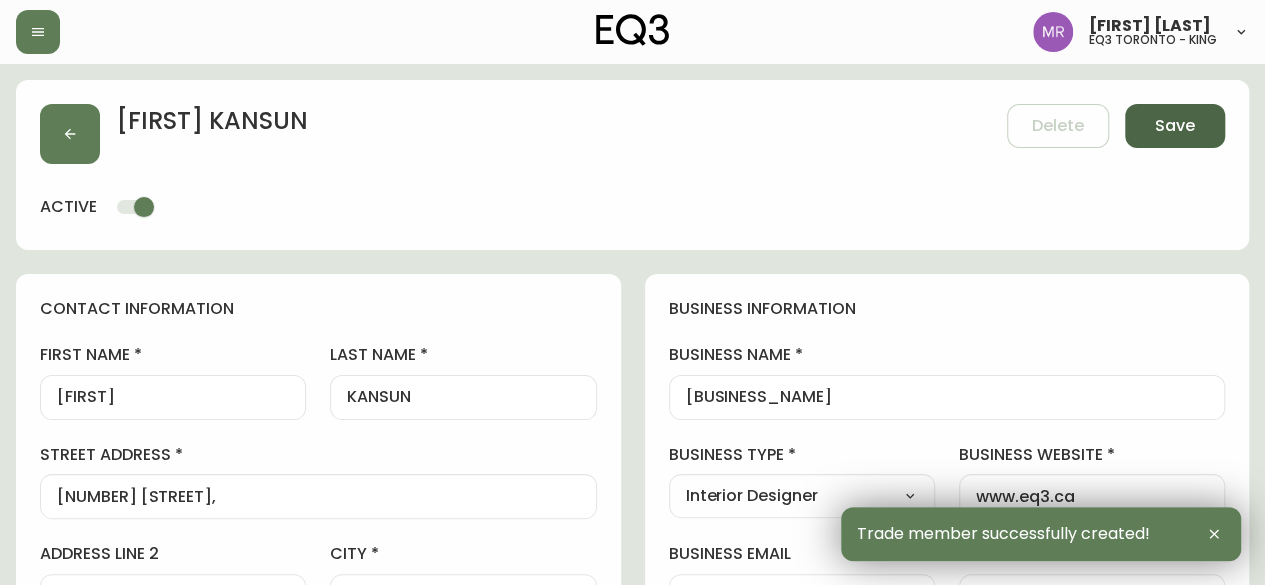 type on "[PHONE]" 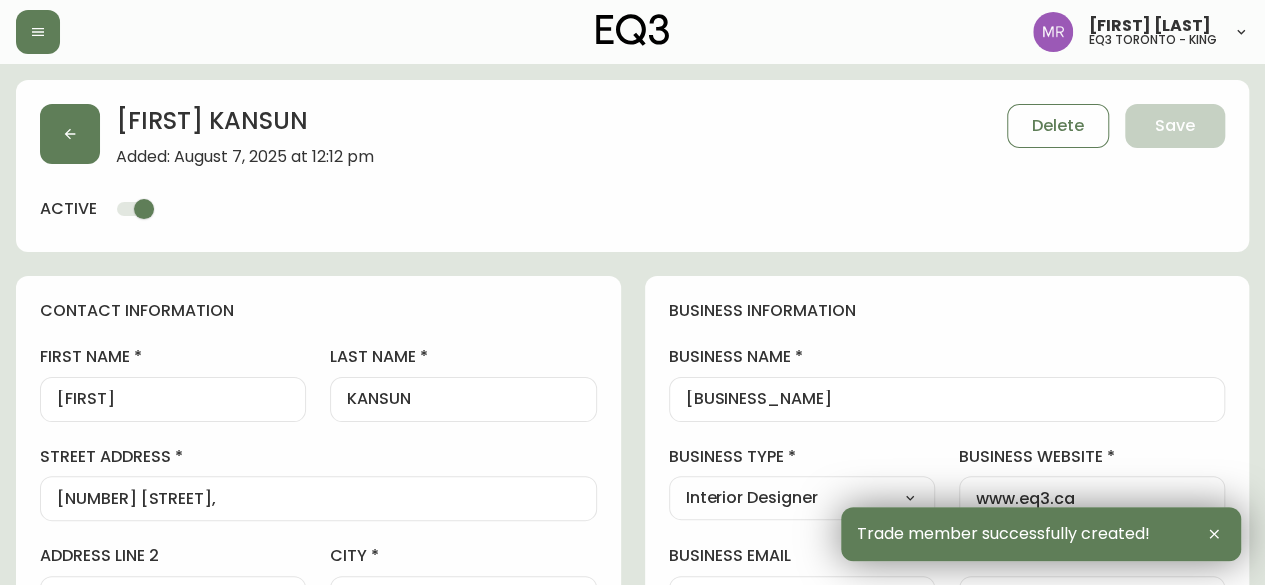 click on "[BUSINESS_NAME]" at bounding box center [947, 399] 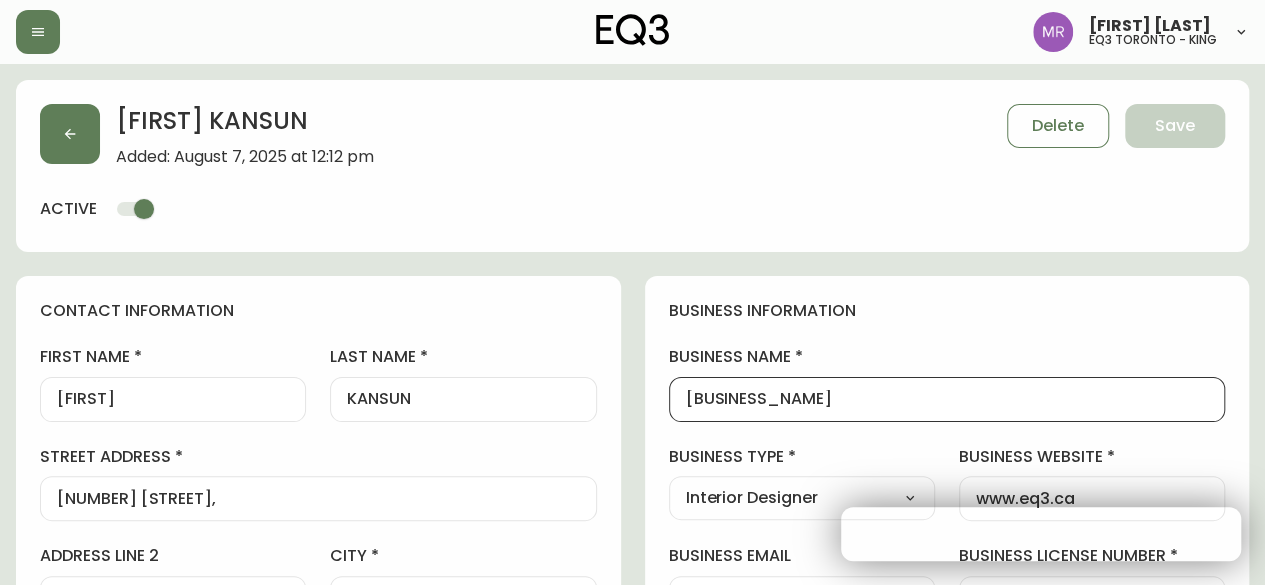 click on "[BUSINESS_NAME]" at bounding box center (947, 399) 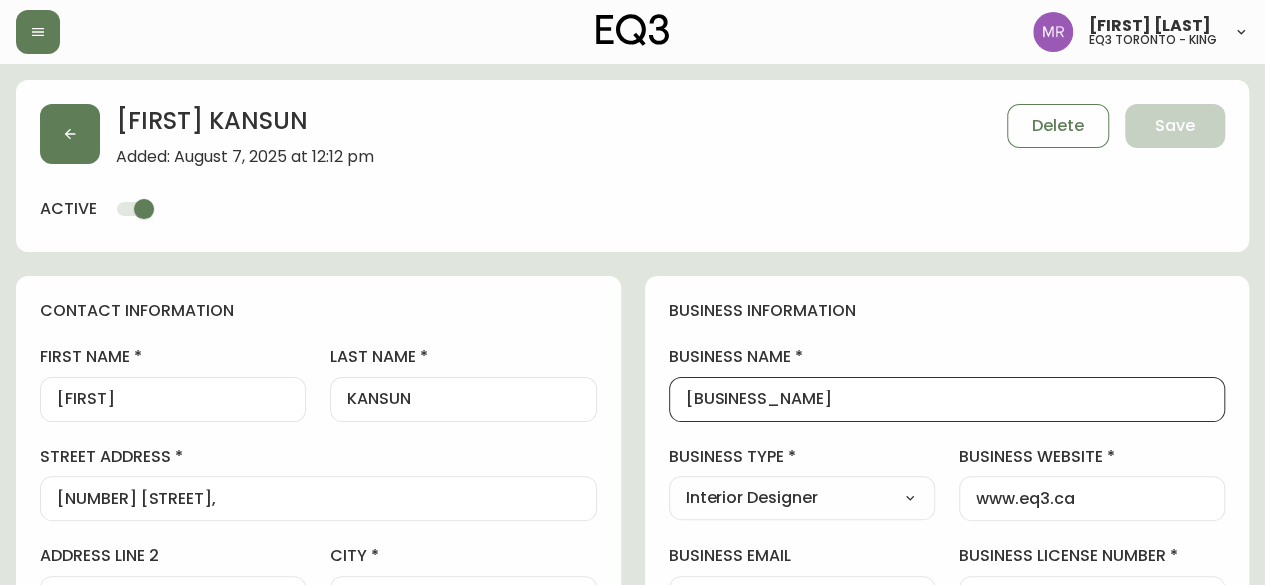 click on "[BUSINESS_NAME]" at bounding box center (947, 399) 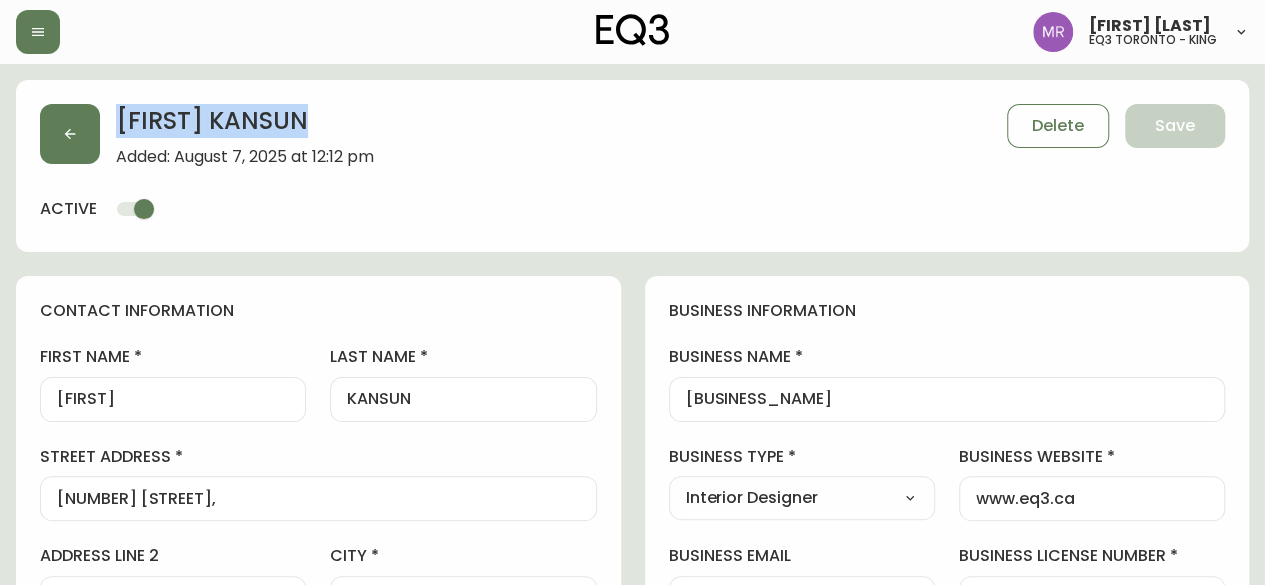 drag, startPoint x: 284, startPoint y: 121, endPoint x: 142, endPoint y: 137, distance: 142.89856 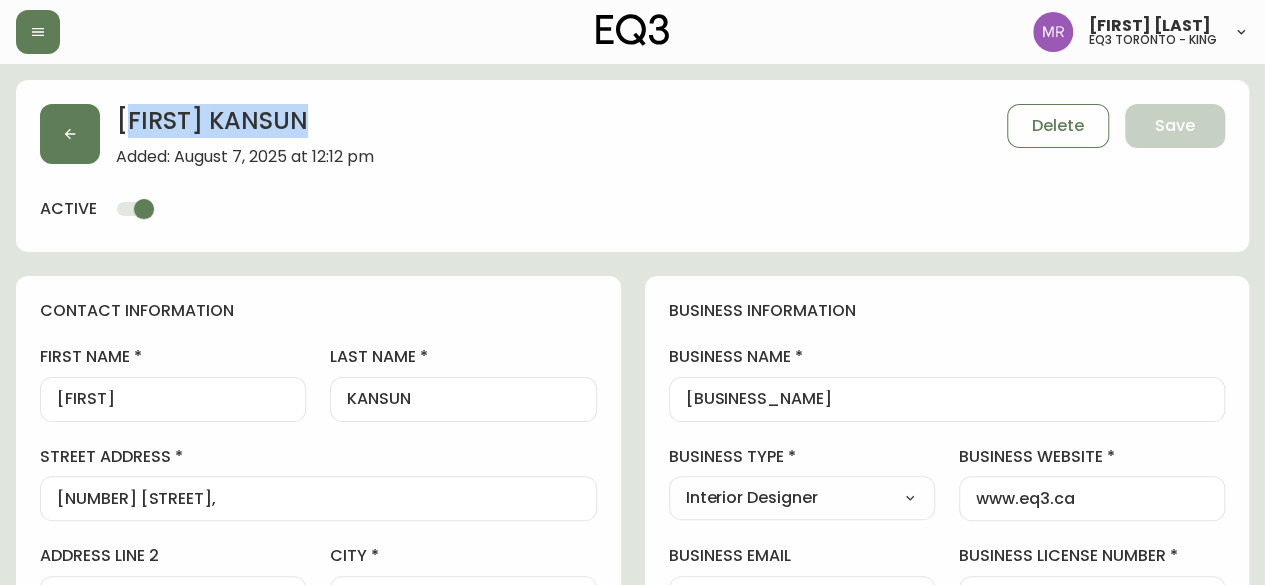 copy on "[FIRST] [LAST]" 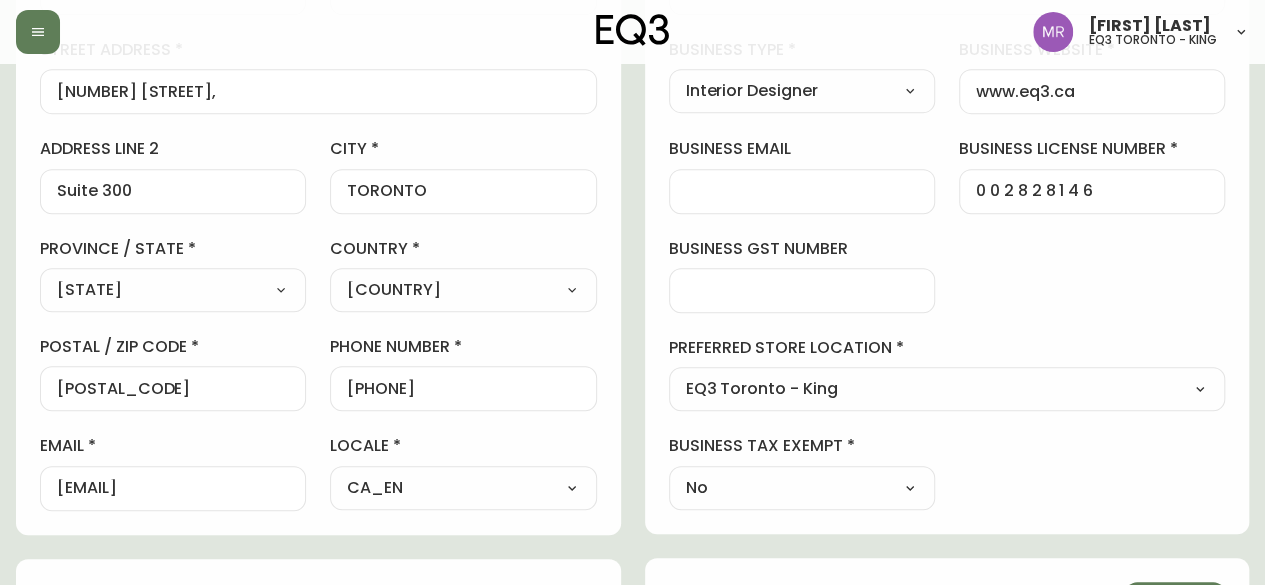 scroll, scrollTop: 300, scrollLeft: 0, axis: vertical 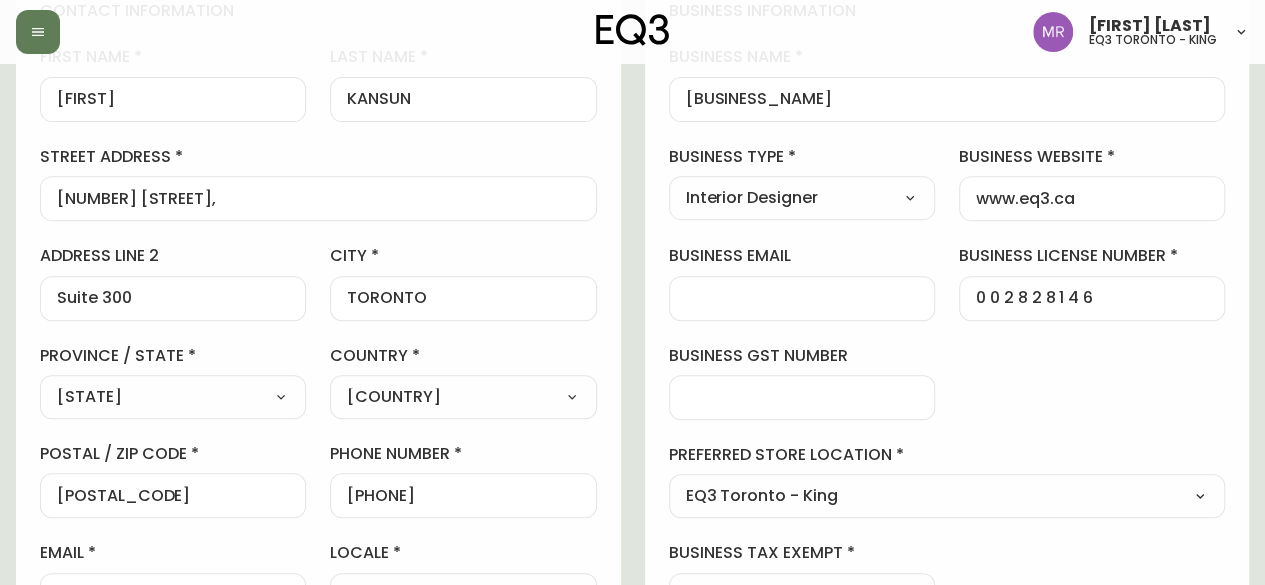 drag, startPoint x: 54, startPoint y: 197, endPoint x: 232, endPoint y: 201, distance: 178.04494 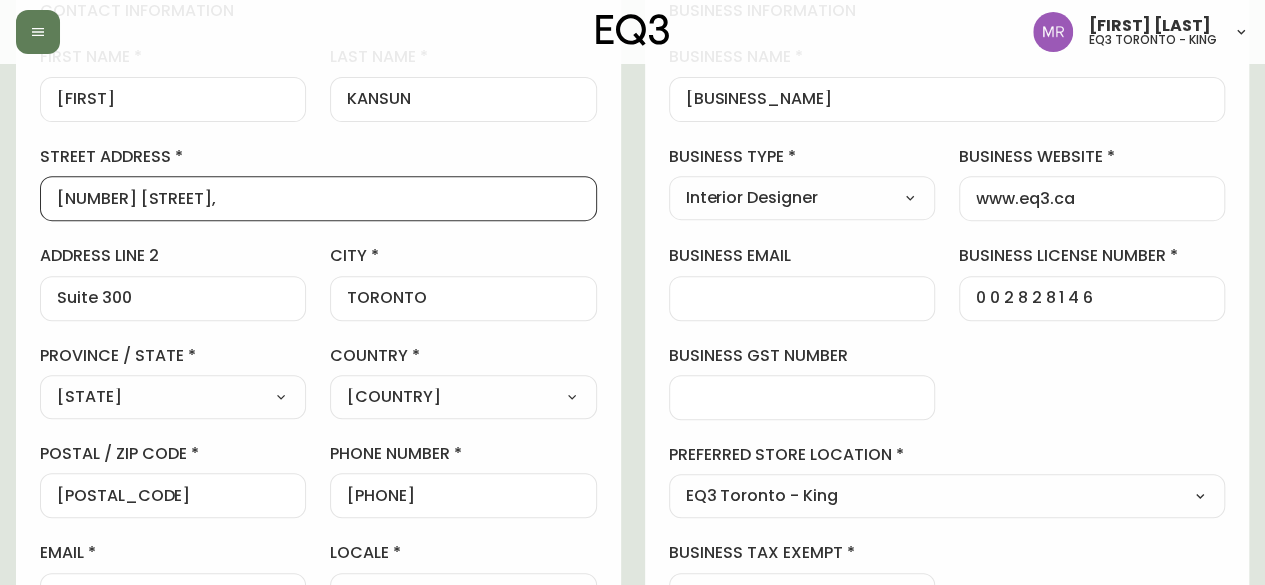 drag, startPoint x: 217, startPoint y: 194, endPoint x: 0, endPoint y: 177, distance: 217.66489 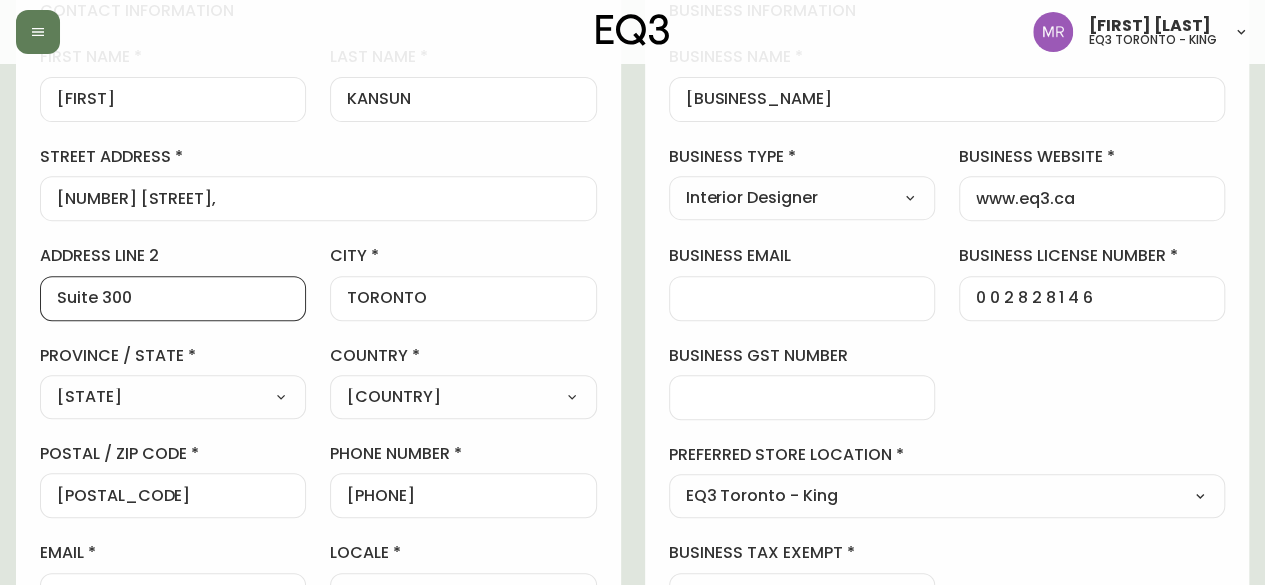 drag, startPoint x: 174, startPoint y: 296, endPoint x: 0, endPoint y: 267, distance: 176.40012 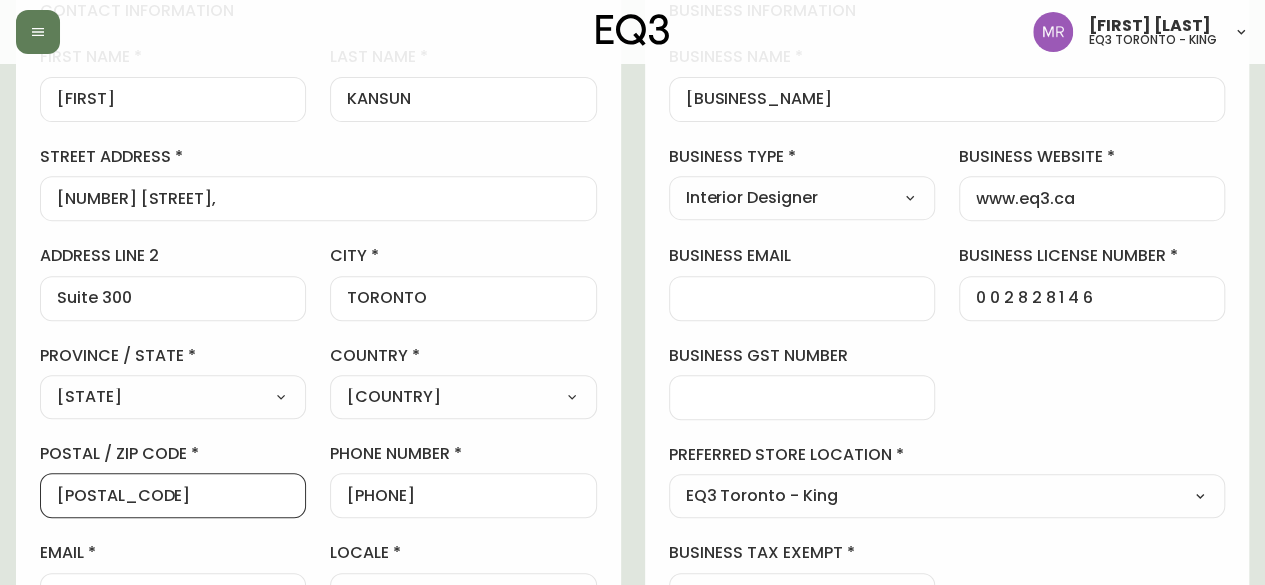 drag, startPoint x: 154, startPoint y: 491, endPoint x: 0, endPoint y: 515, distance: 155.85892 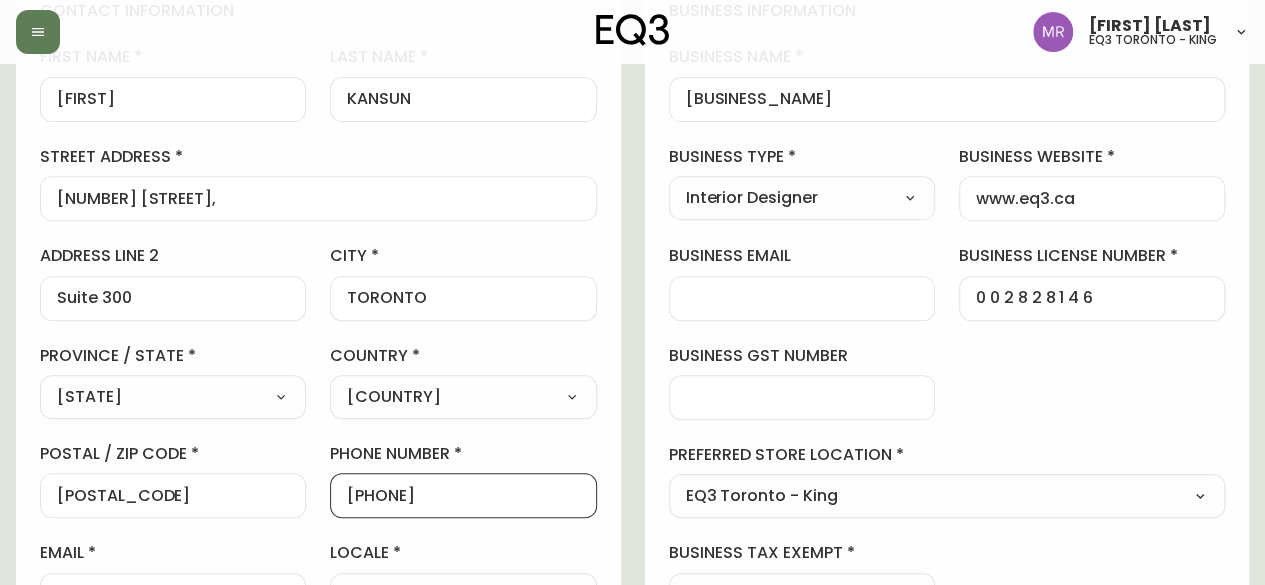 drag, startPoint x: 477, startPoint y: 490, endPoint x: 364, endPoint y: 481, distance: 113.35784 